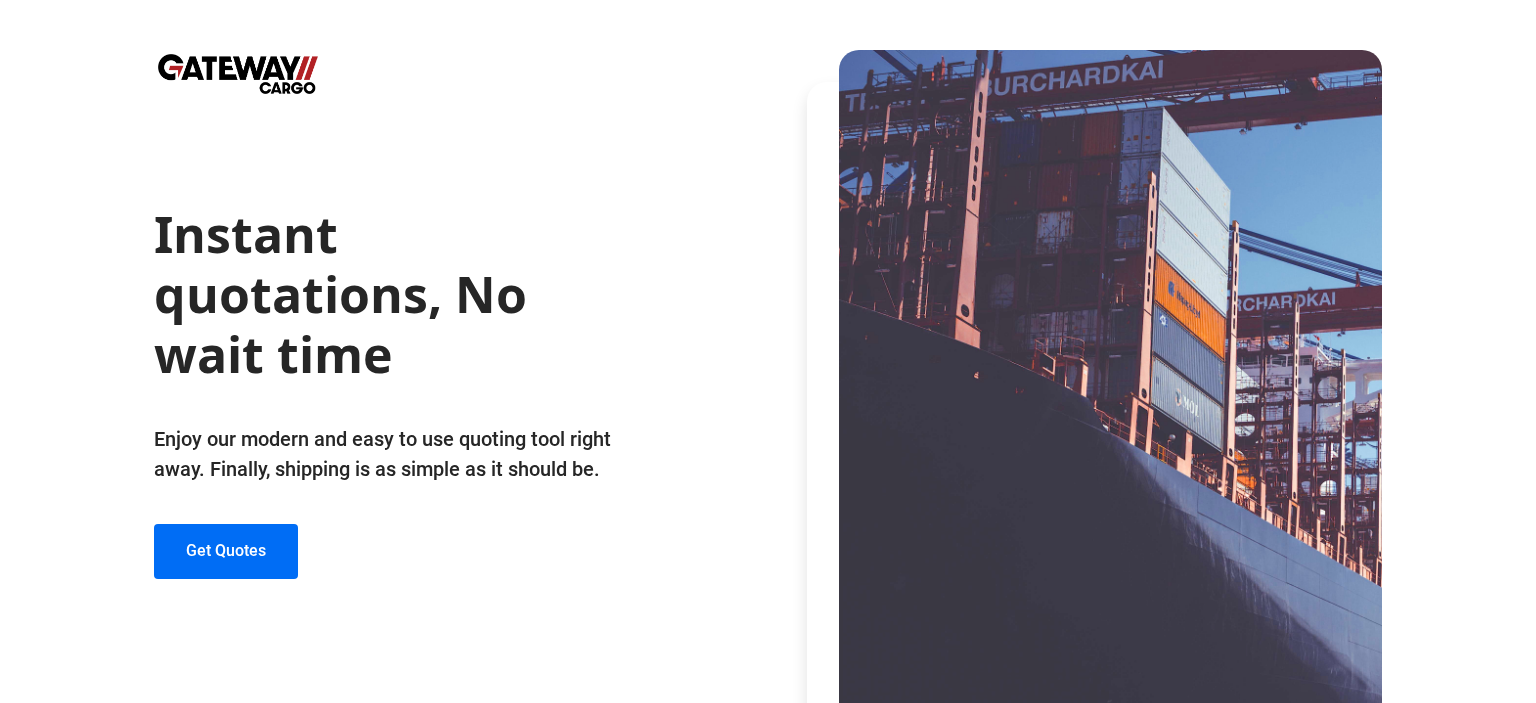 scroll, scrollTop: 0, scrollLeft: 0, axis: both 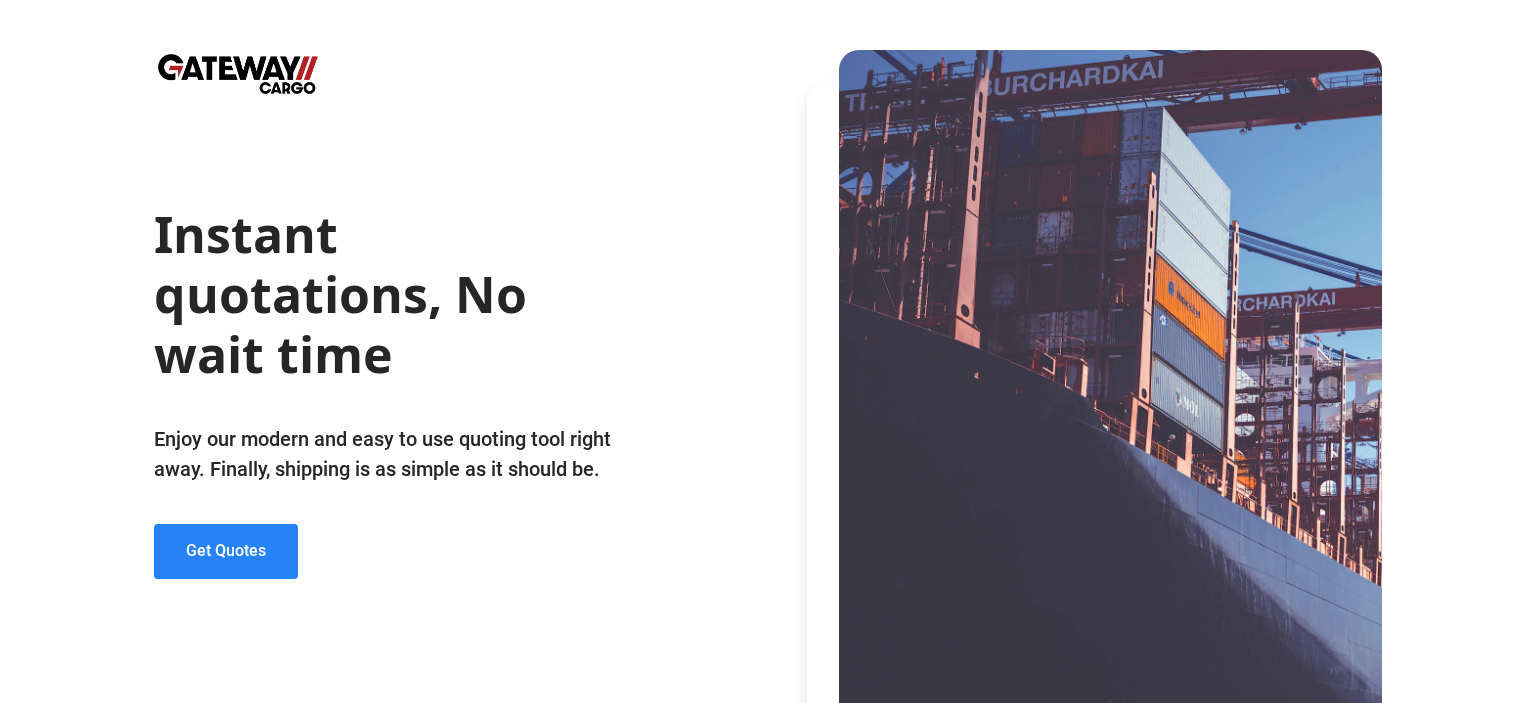 drag, startPoint x: 231, startPoint y: 561, endPoint x: 246, endPoint y: 556, distance: 15.811388 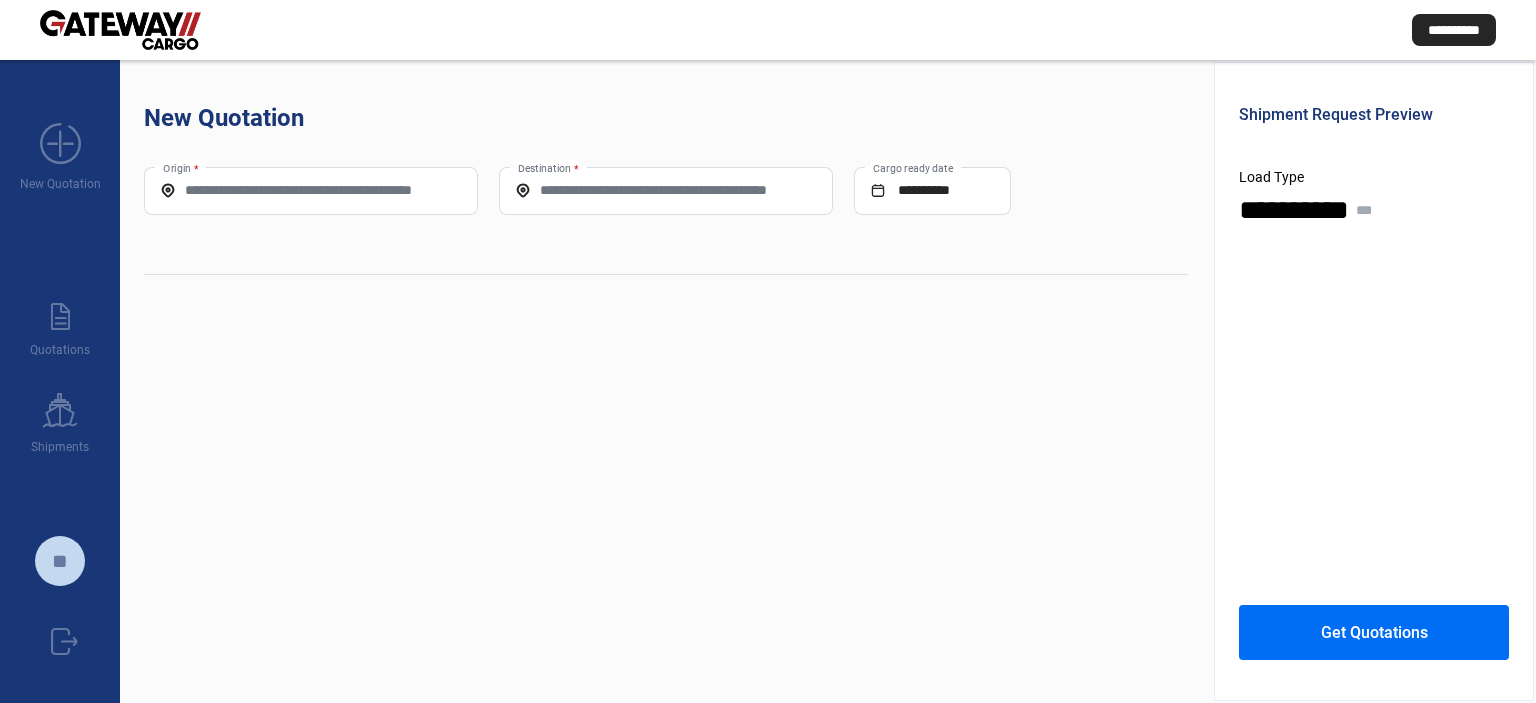 click on "Origin *" 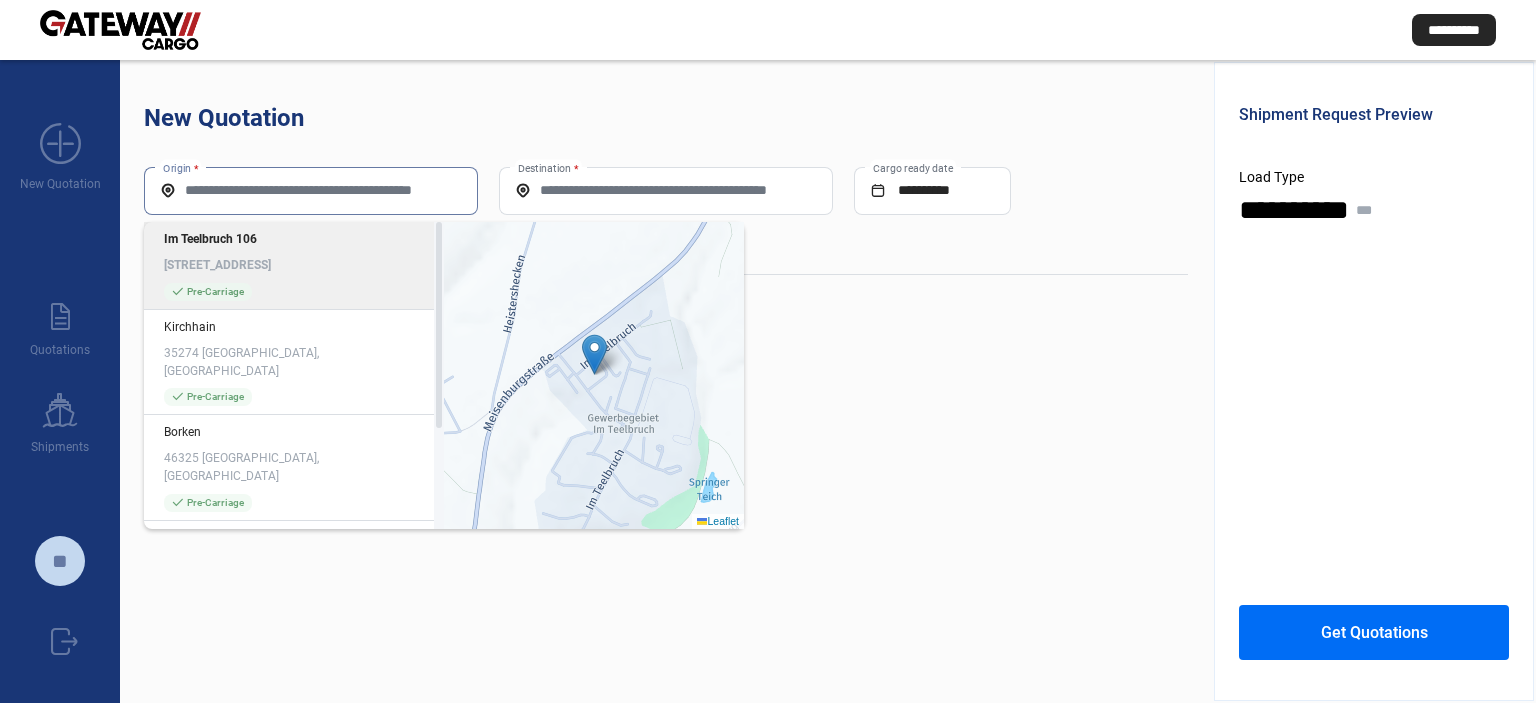 click on "Origin *" at bounding box center [311, 190] 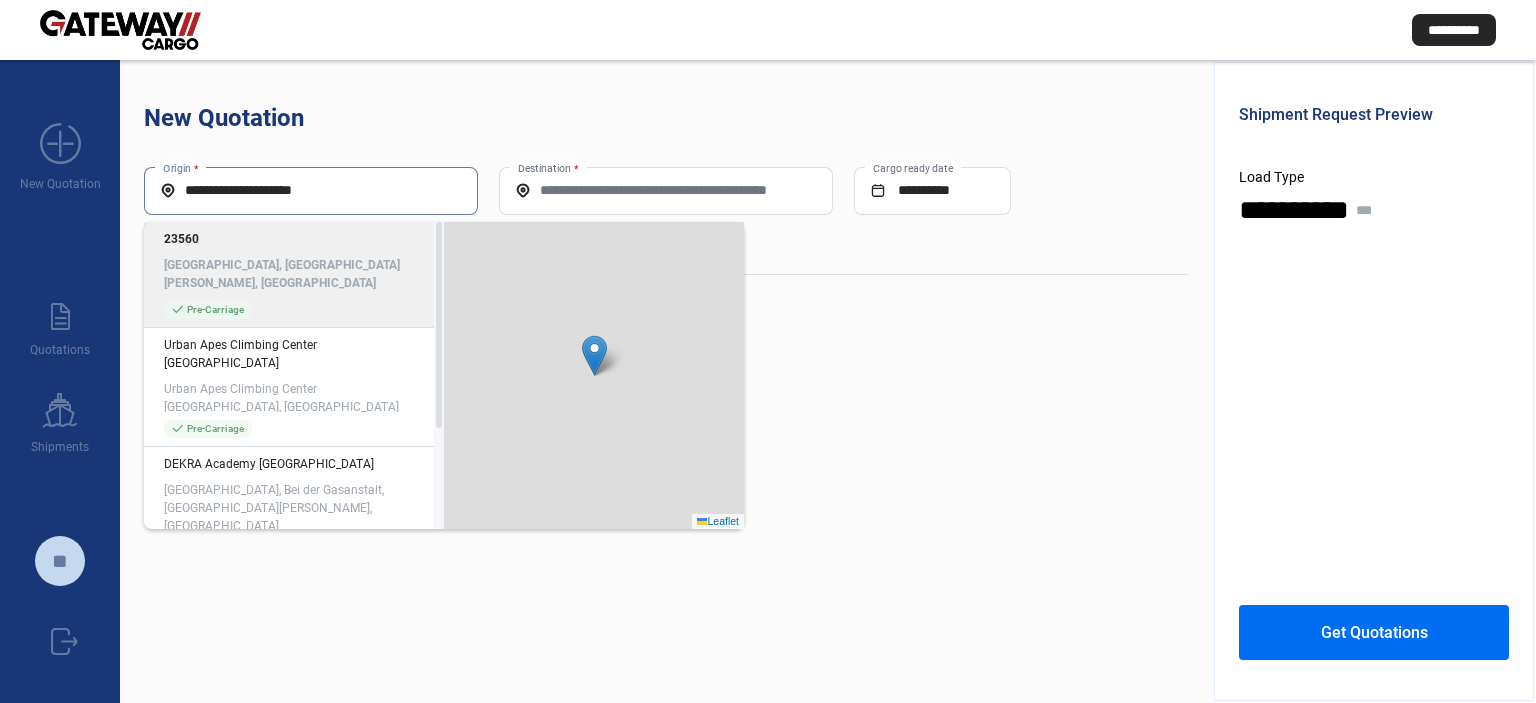 click on "[GEOGRAPHIC_DATA], [GEOGRAPHIC_DATA][PERSON_NAME], [GEOGRAPHIC_DATA]" 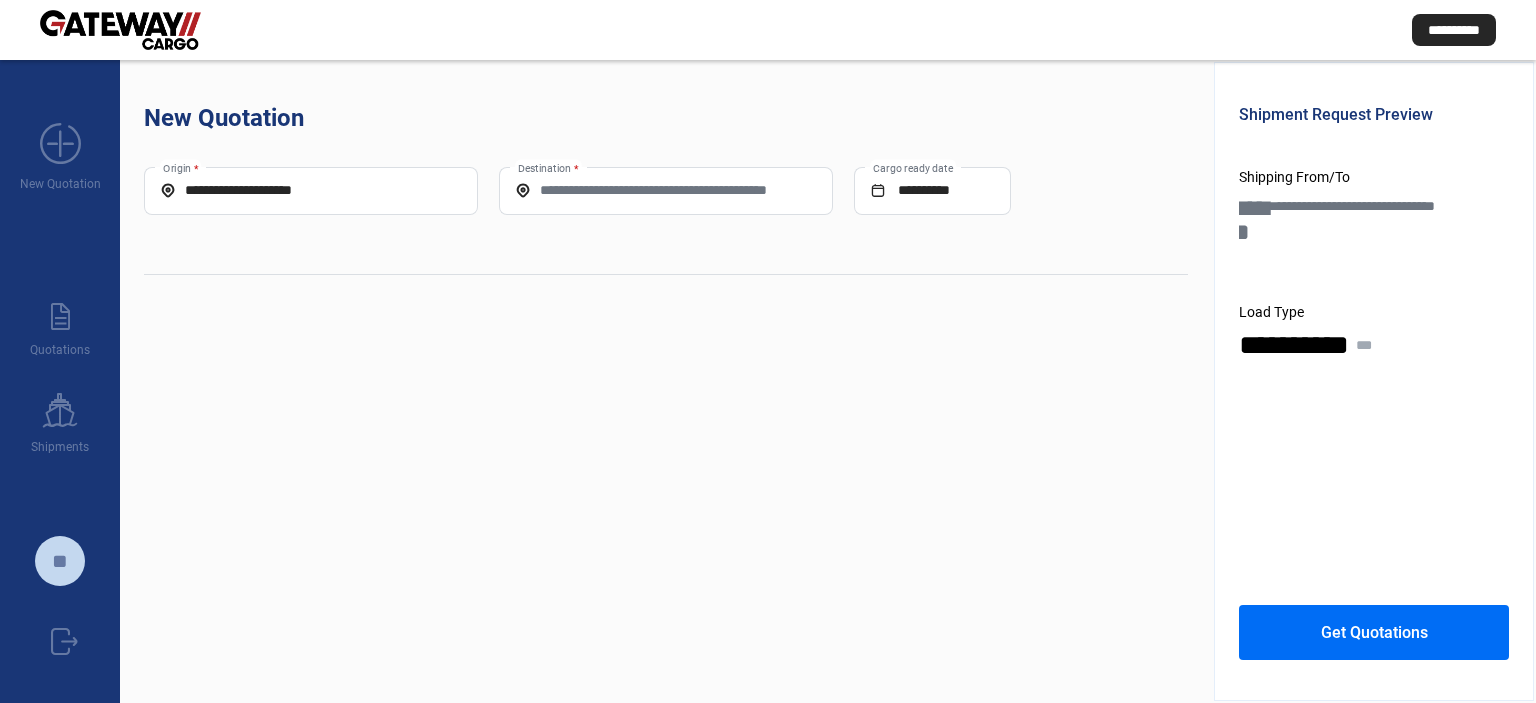 type on "**********" 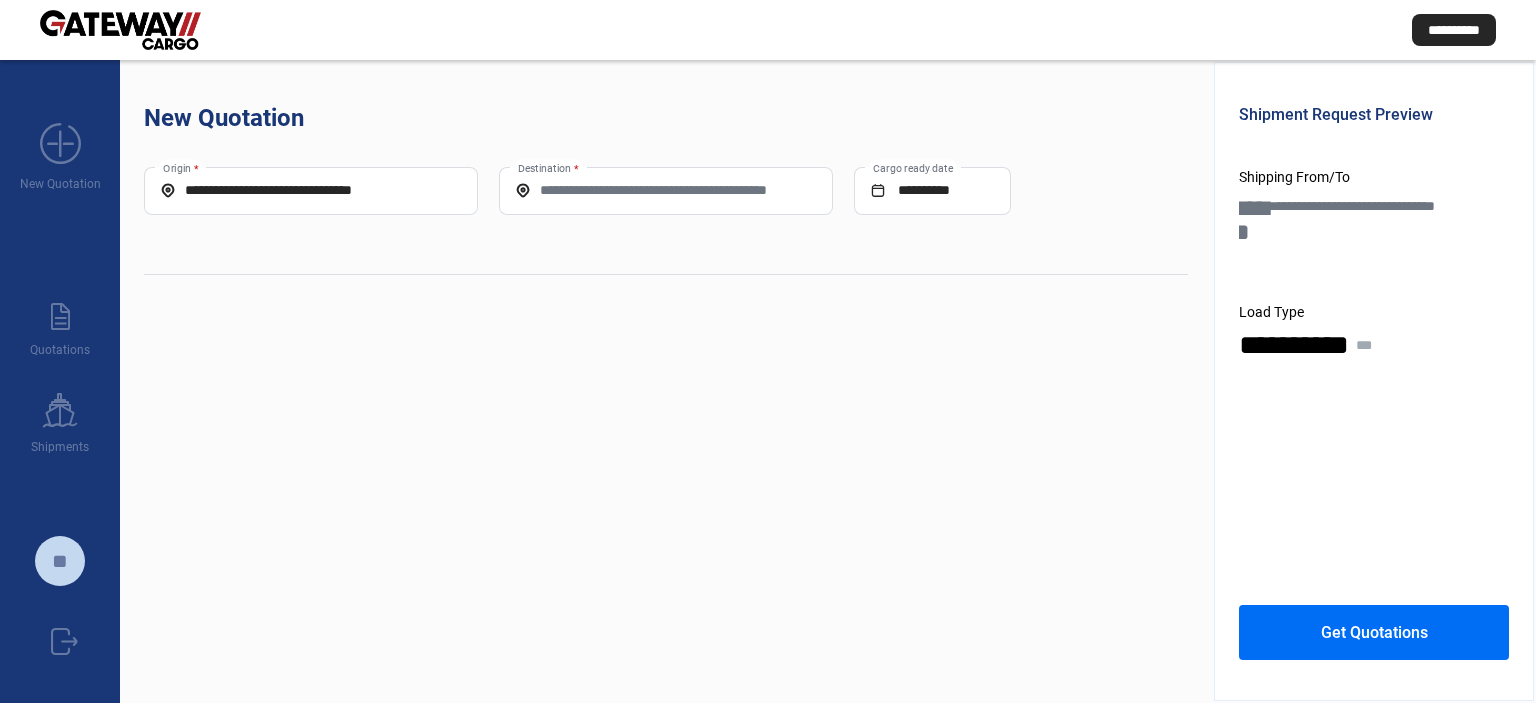 click on "Destination *" 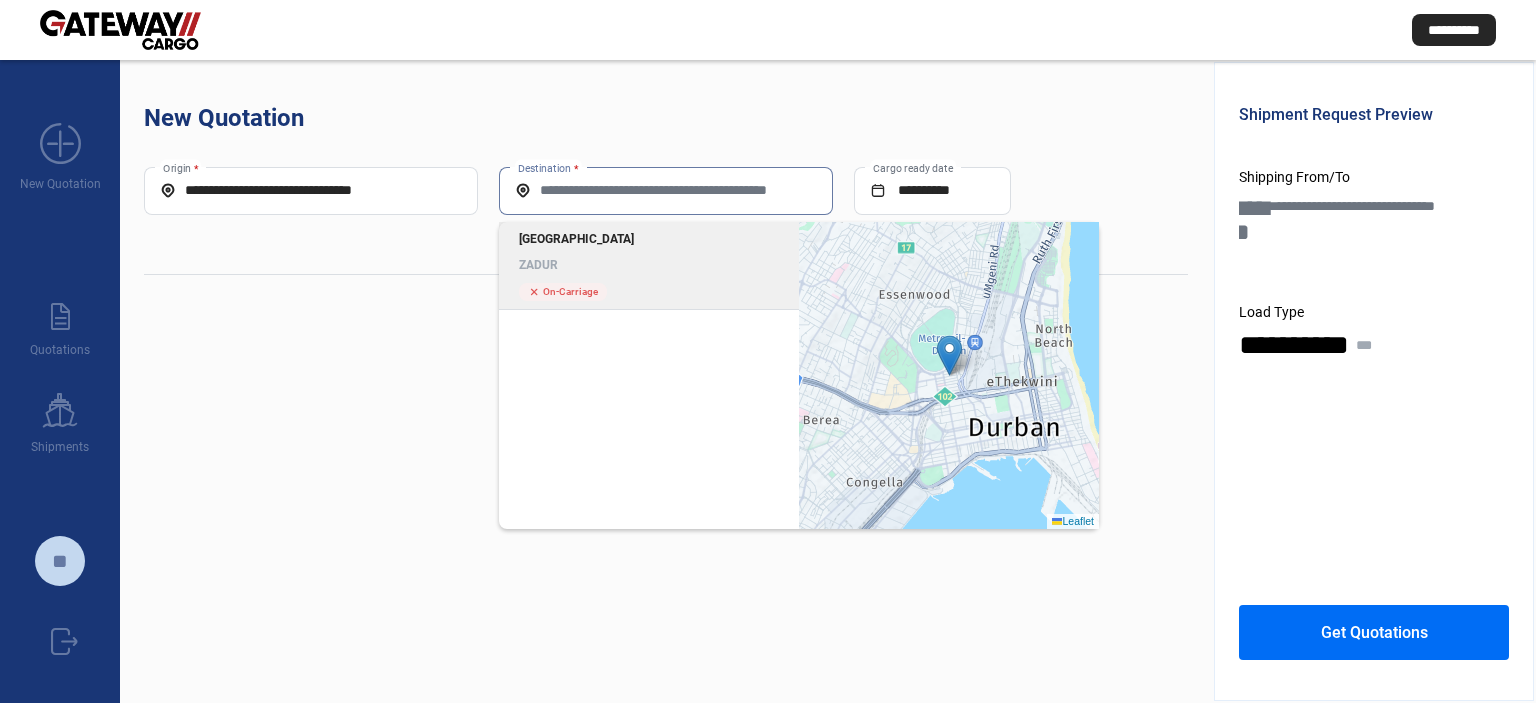 click on "Durban ZADUR cross  On-Carriage" 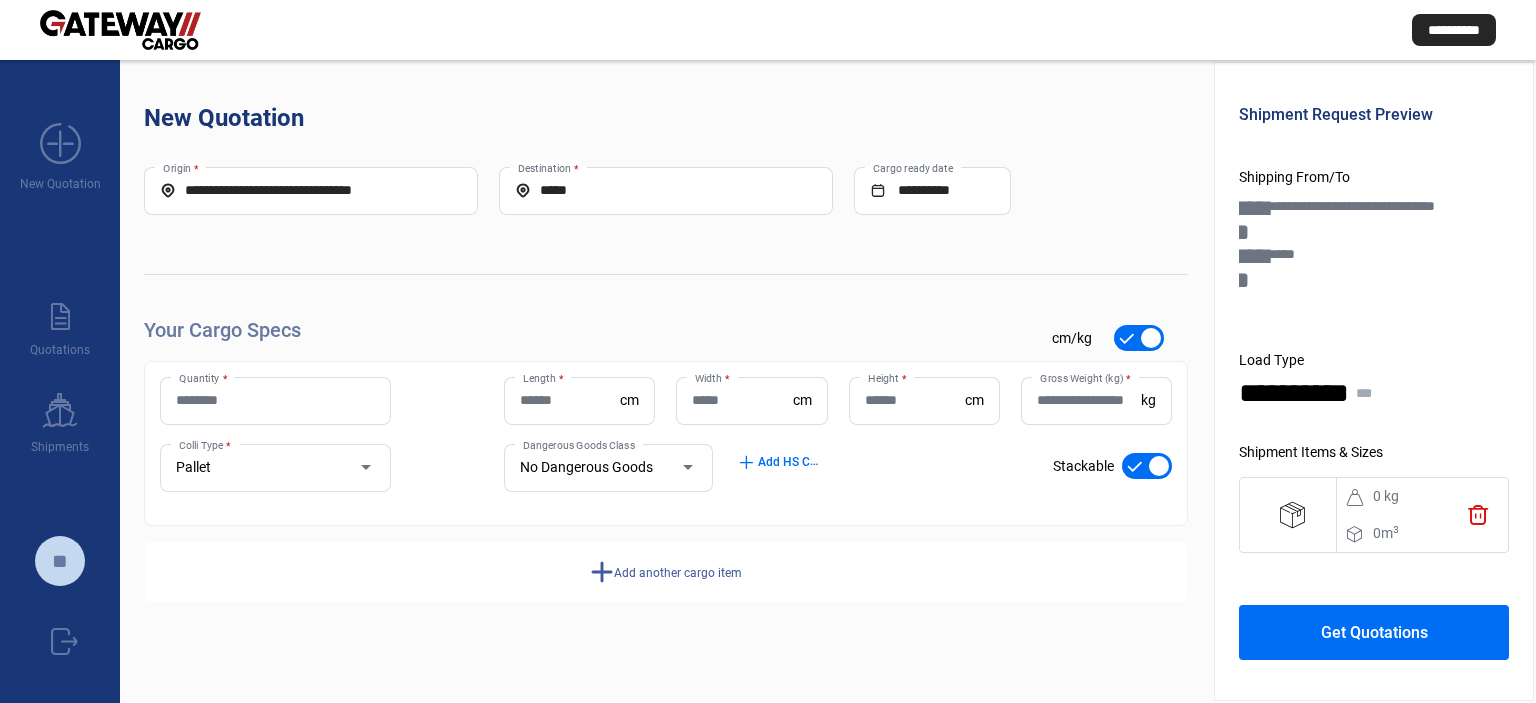 click on "add  Add another cargo item" 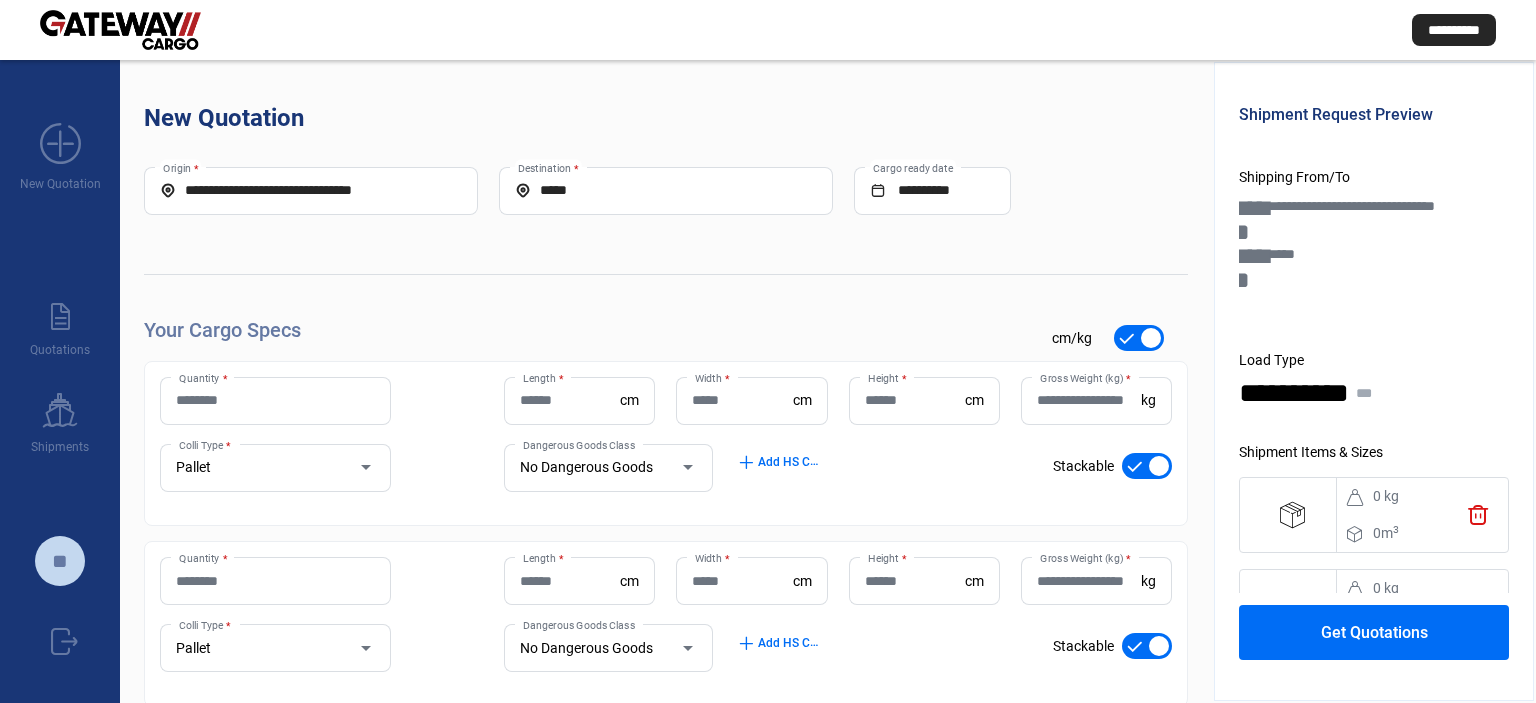 scroll, scrollTop: 120, scrollLeft: 0, axis: vertical 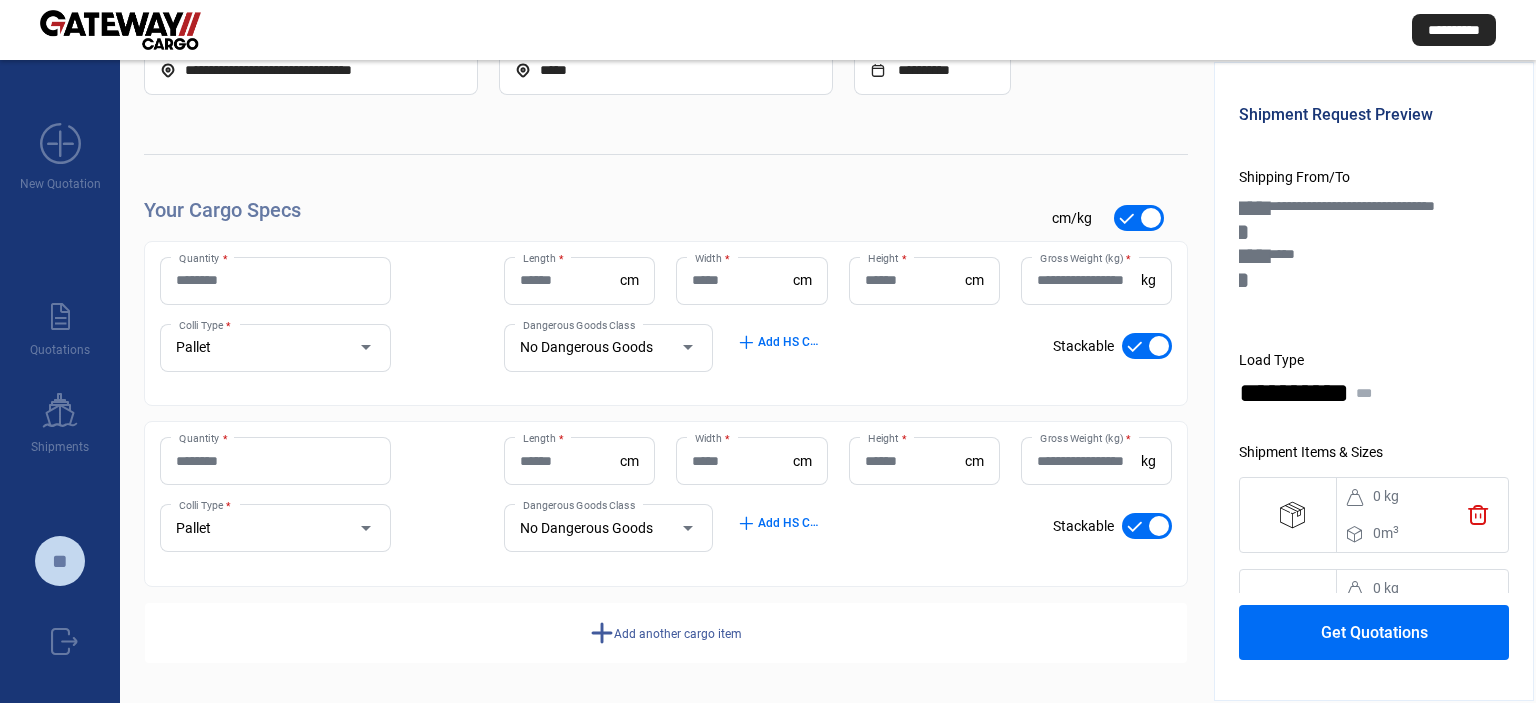 click on "add  Add another cargo item" 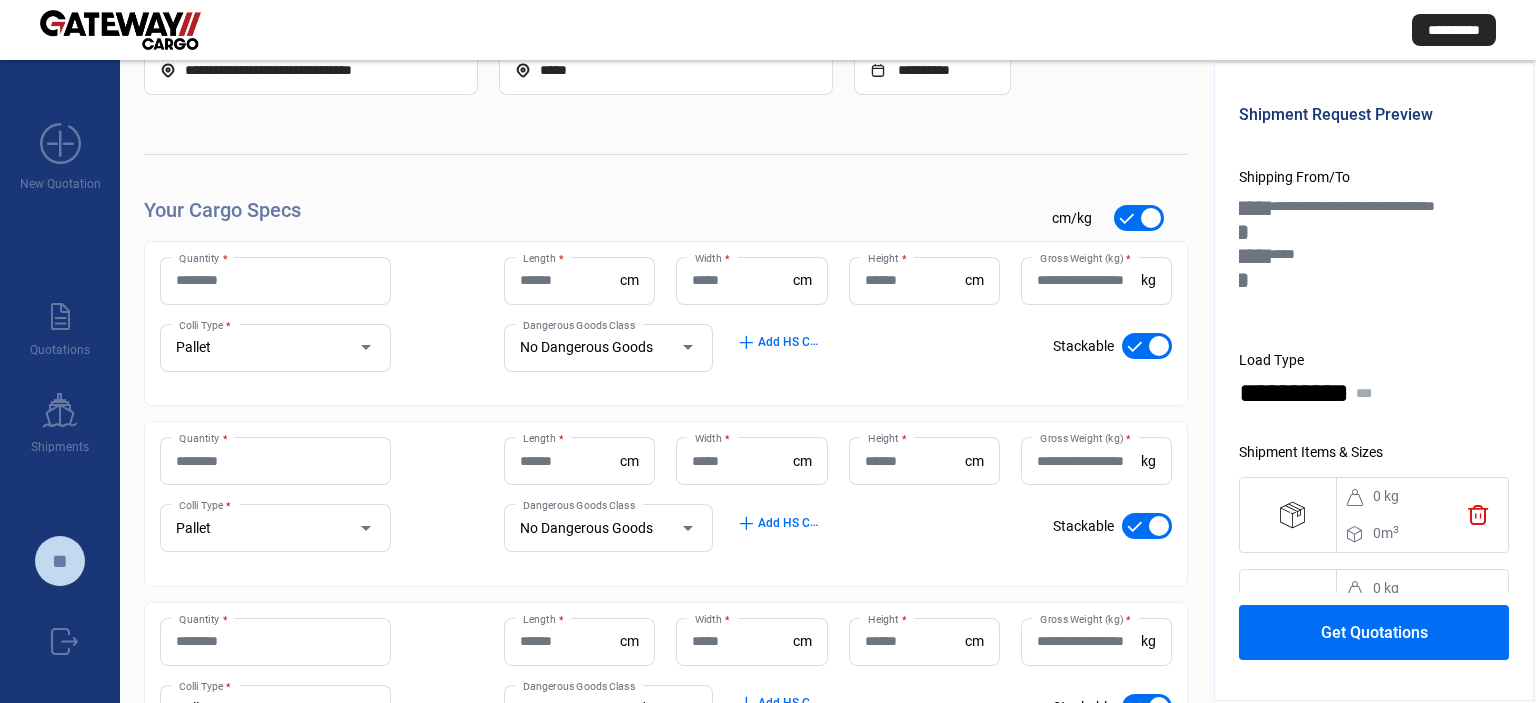 click on "Quantity *" at bounding box center (275, 280) 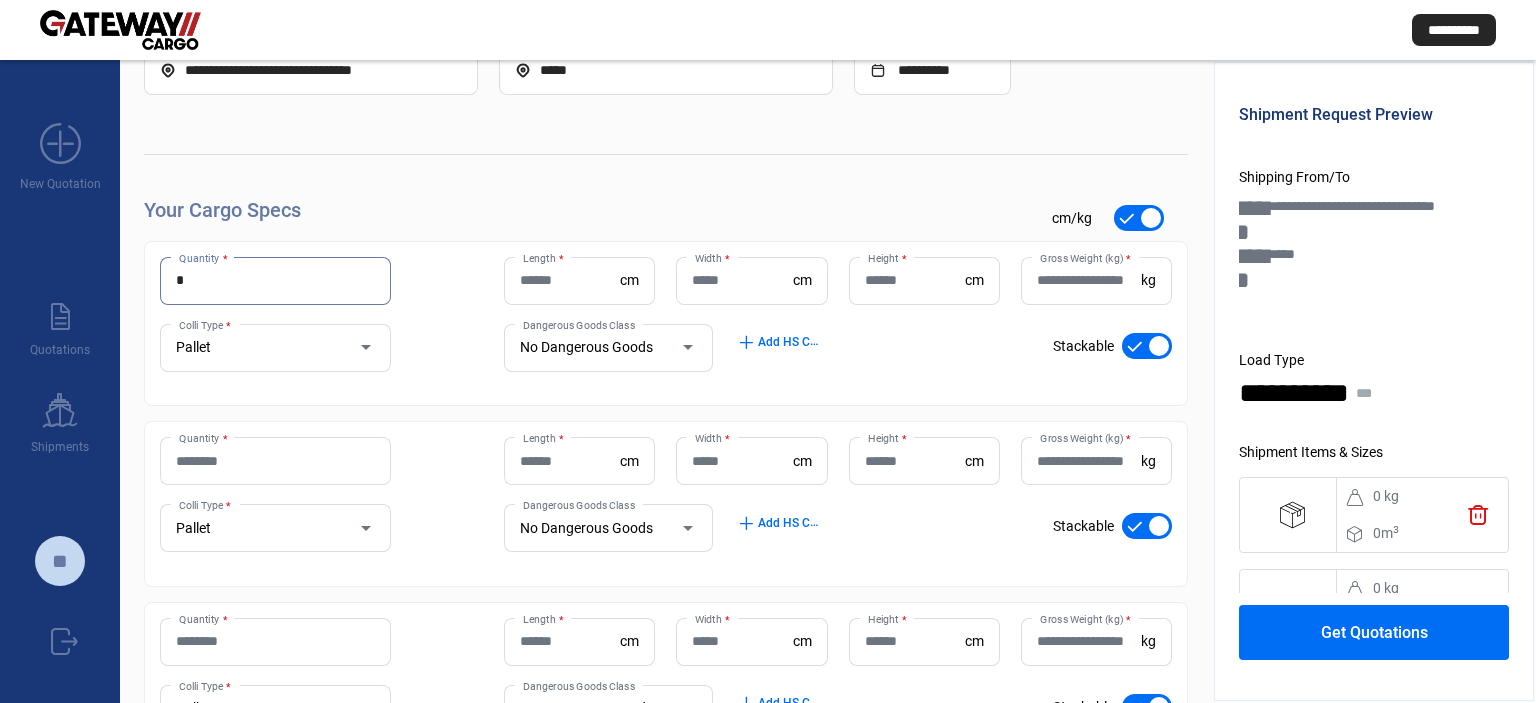 type on "*" 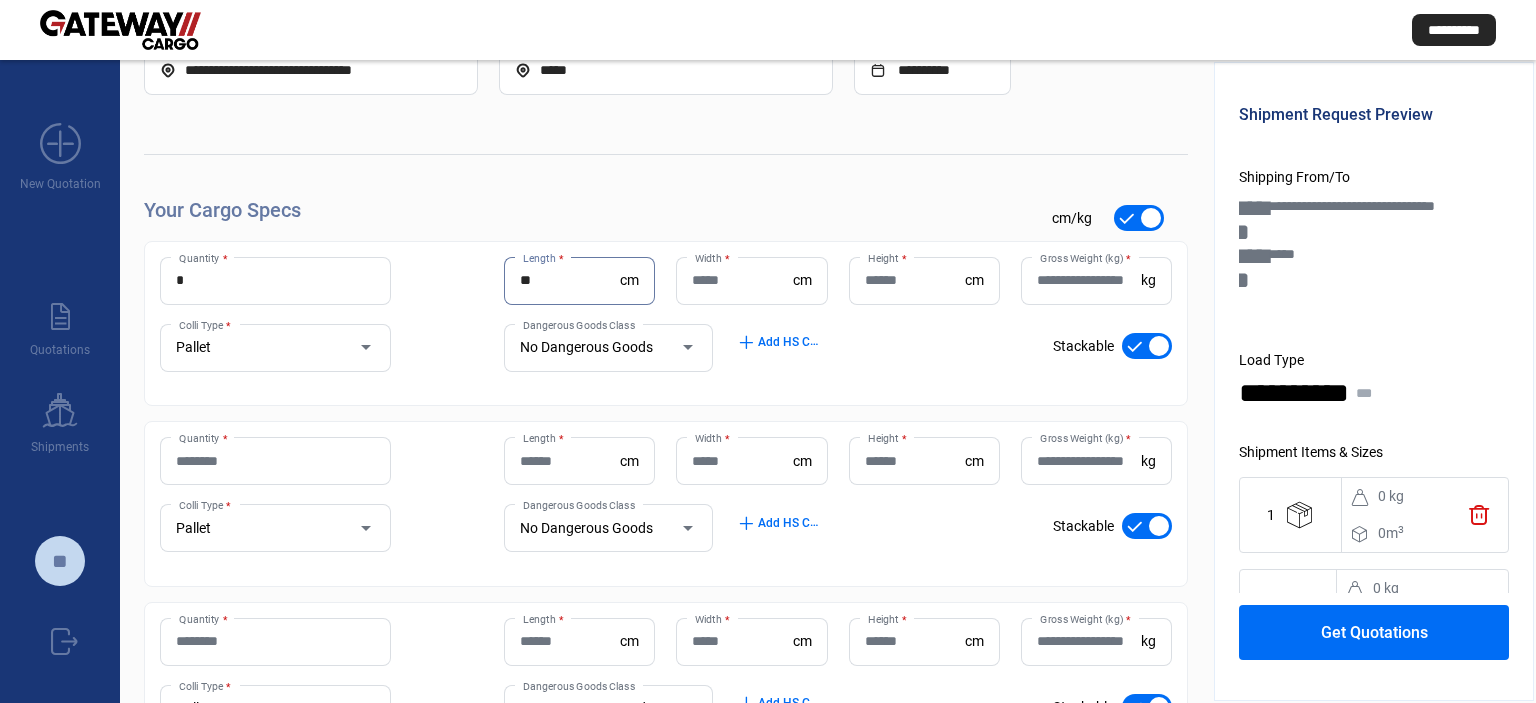 type on "**" 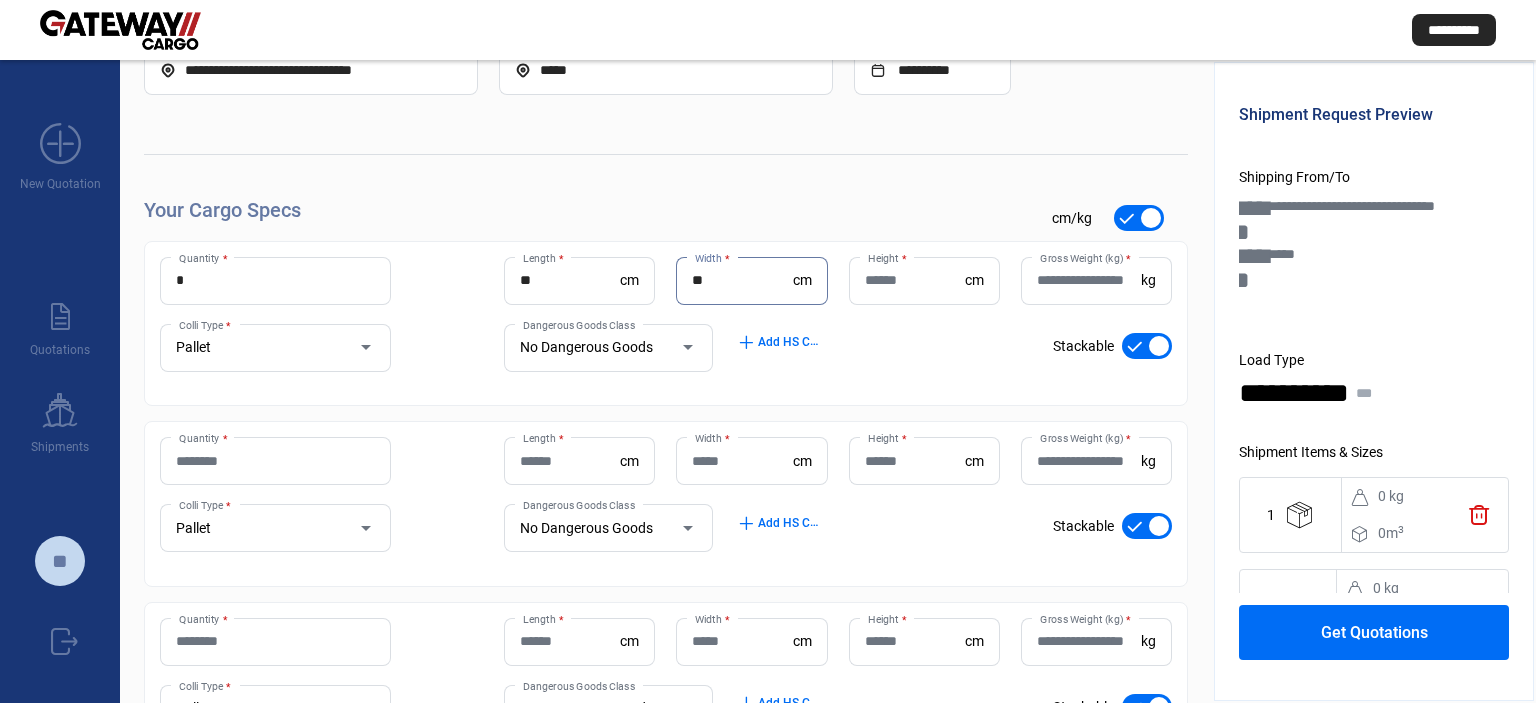 type on "**" 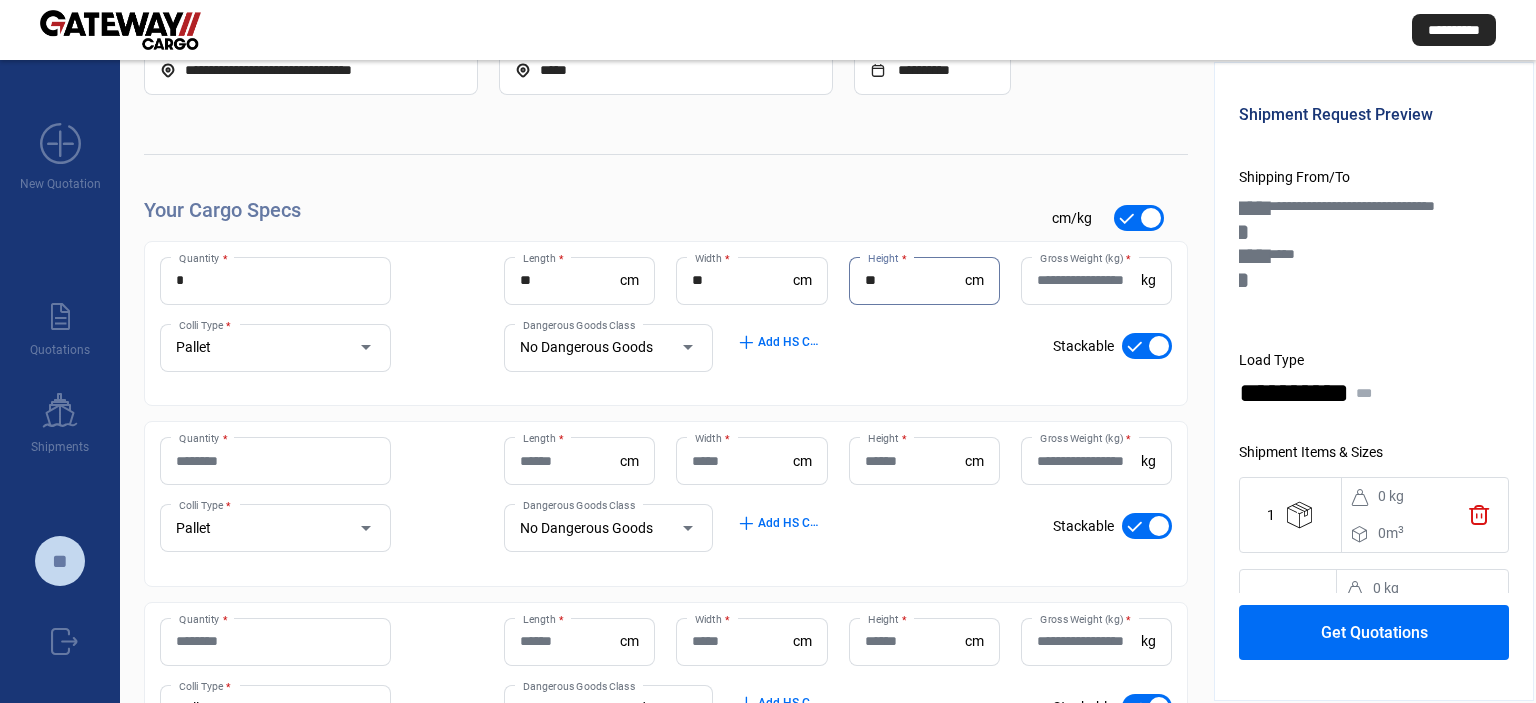 type on "**" 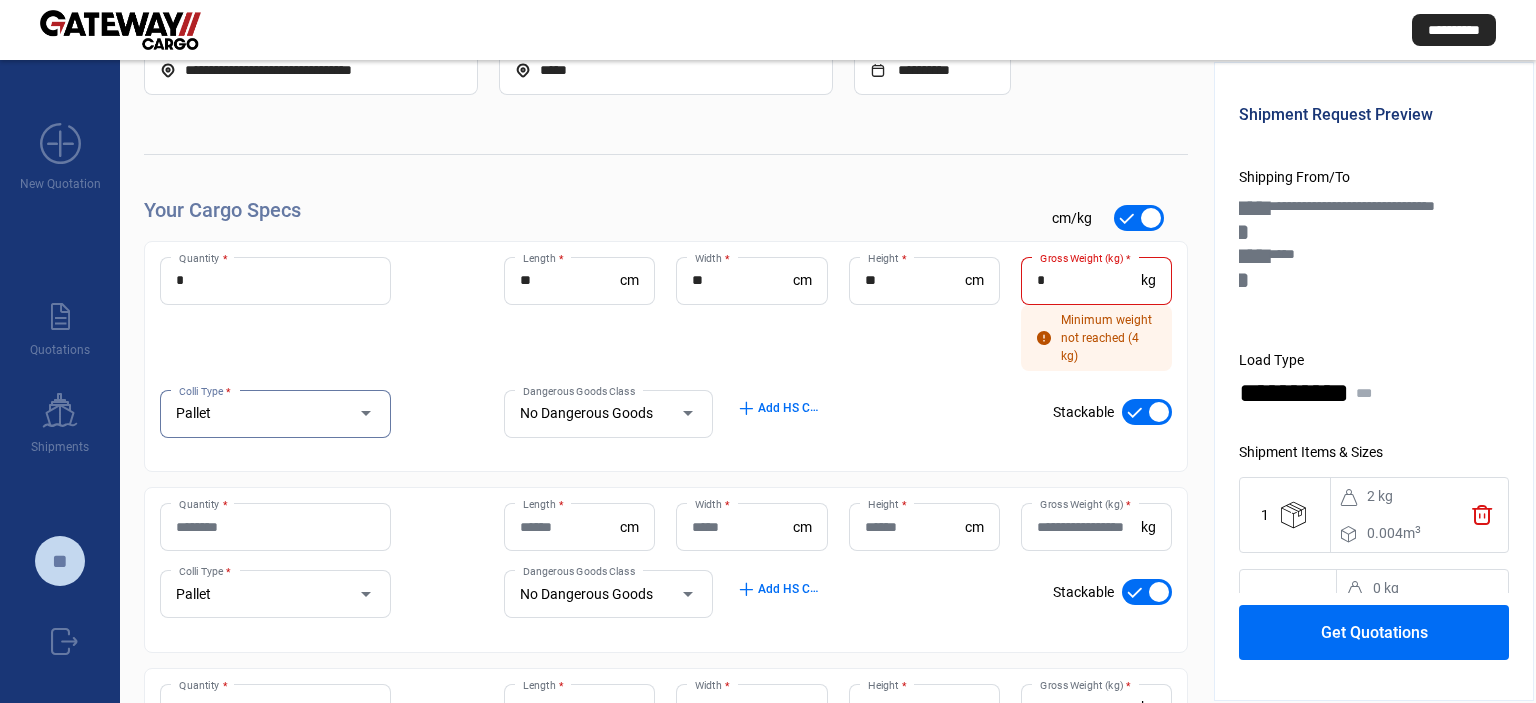 drag, startPoint x: 1091, startPoint y: 277, endPoint x: 766, endPoint y: 282, distance: 325.03845 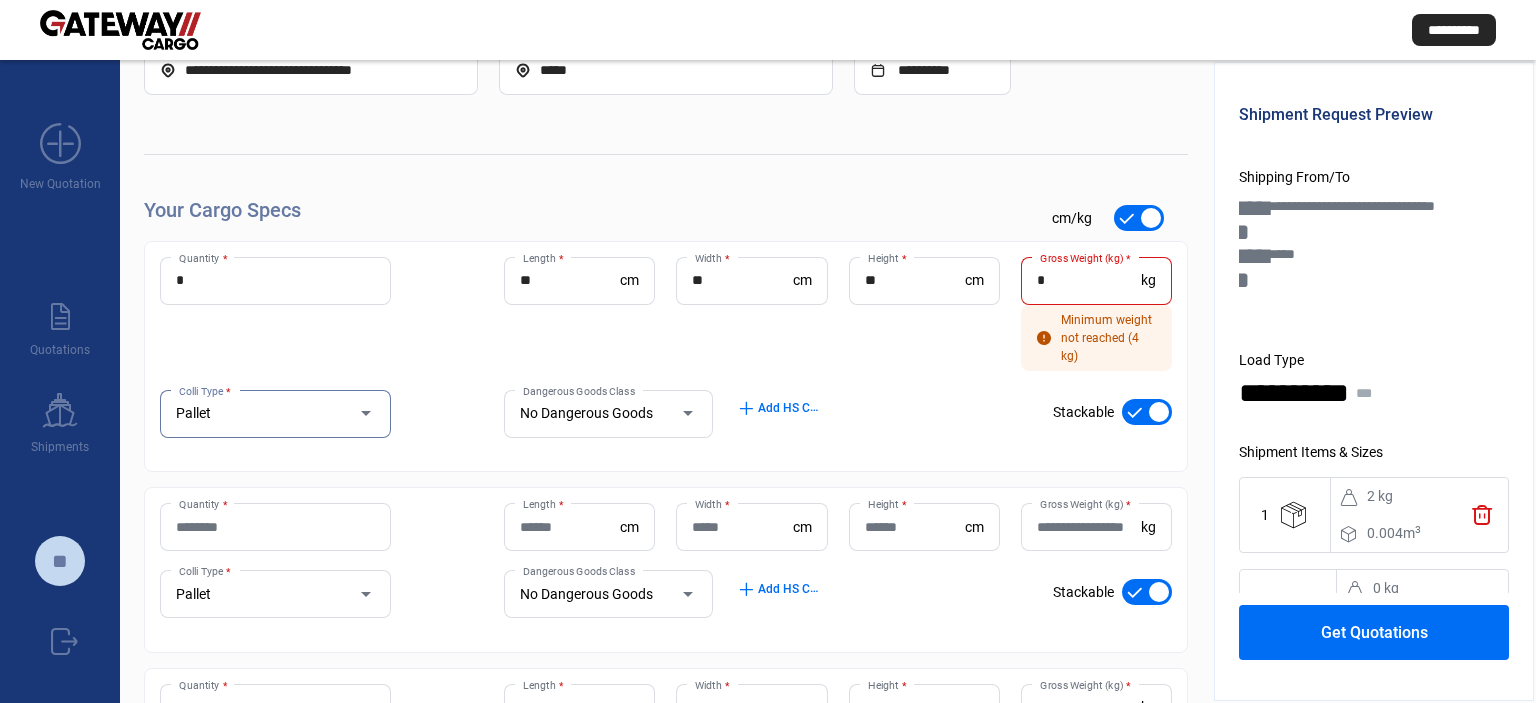 click on "*" at bounding box center (1089, 280) 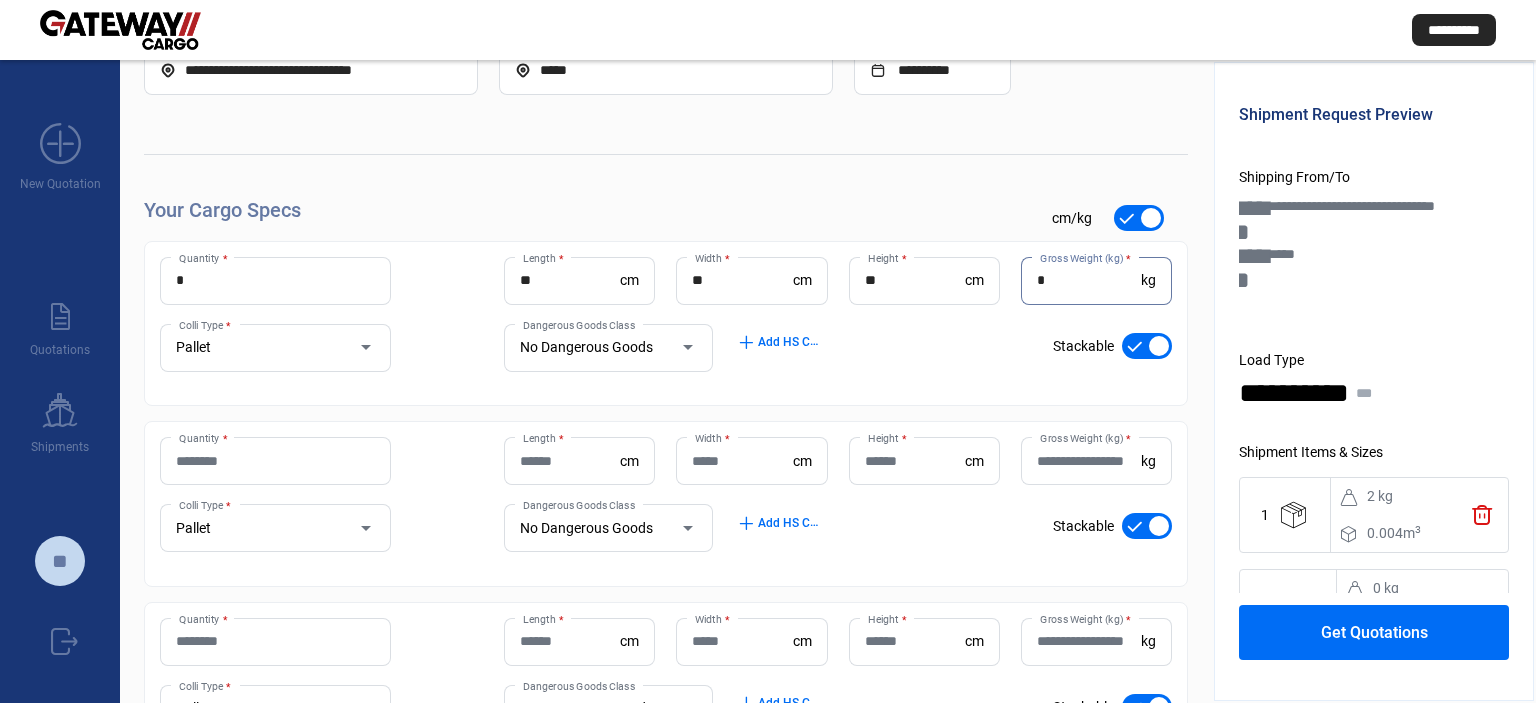 type on "*" 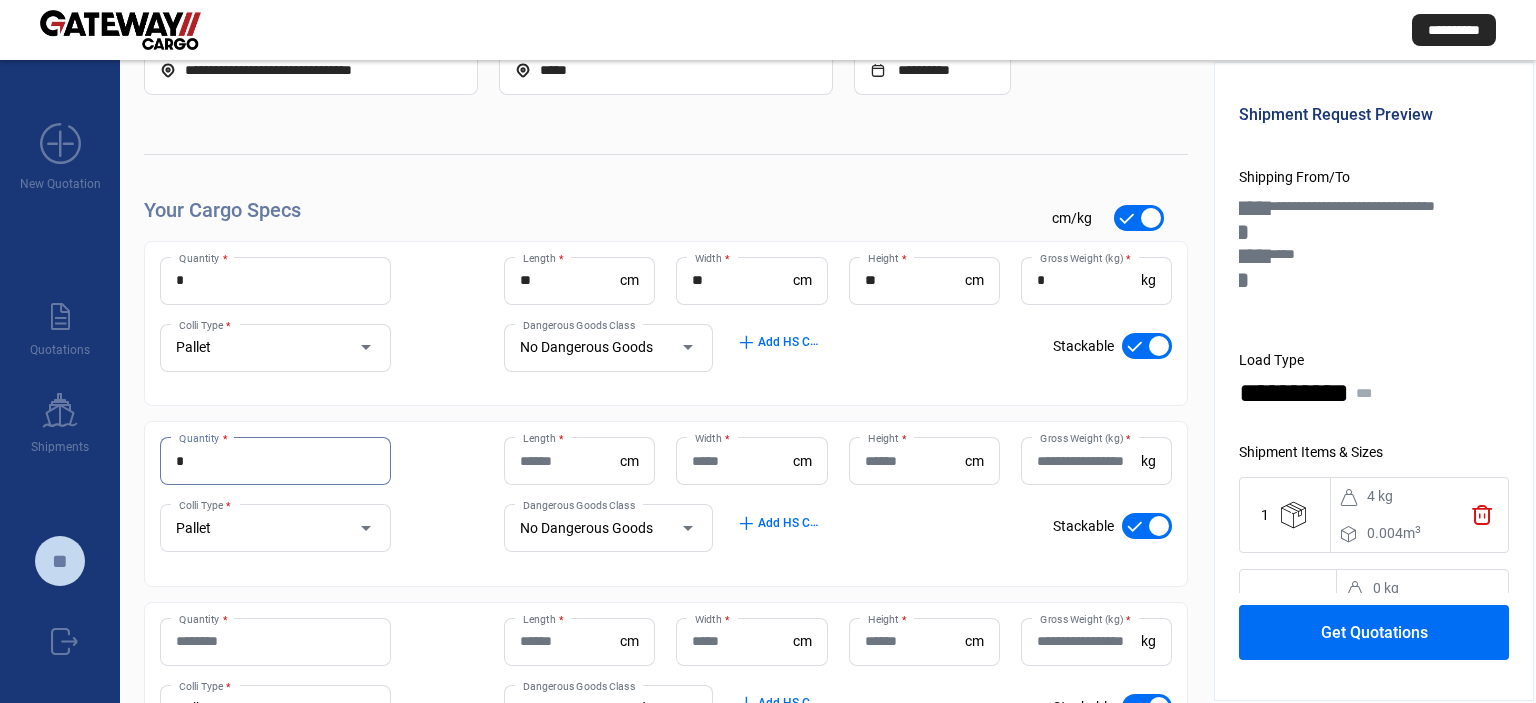 type on "*" 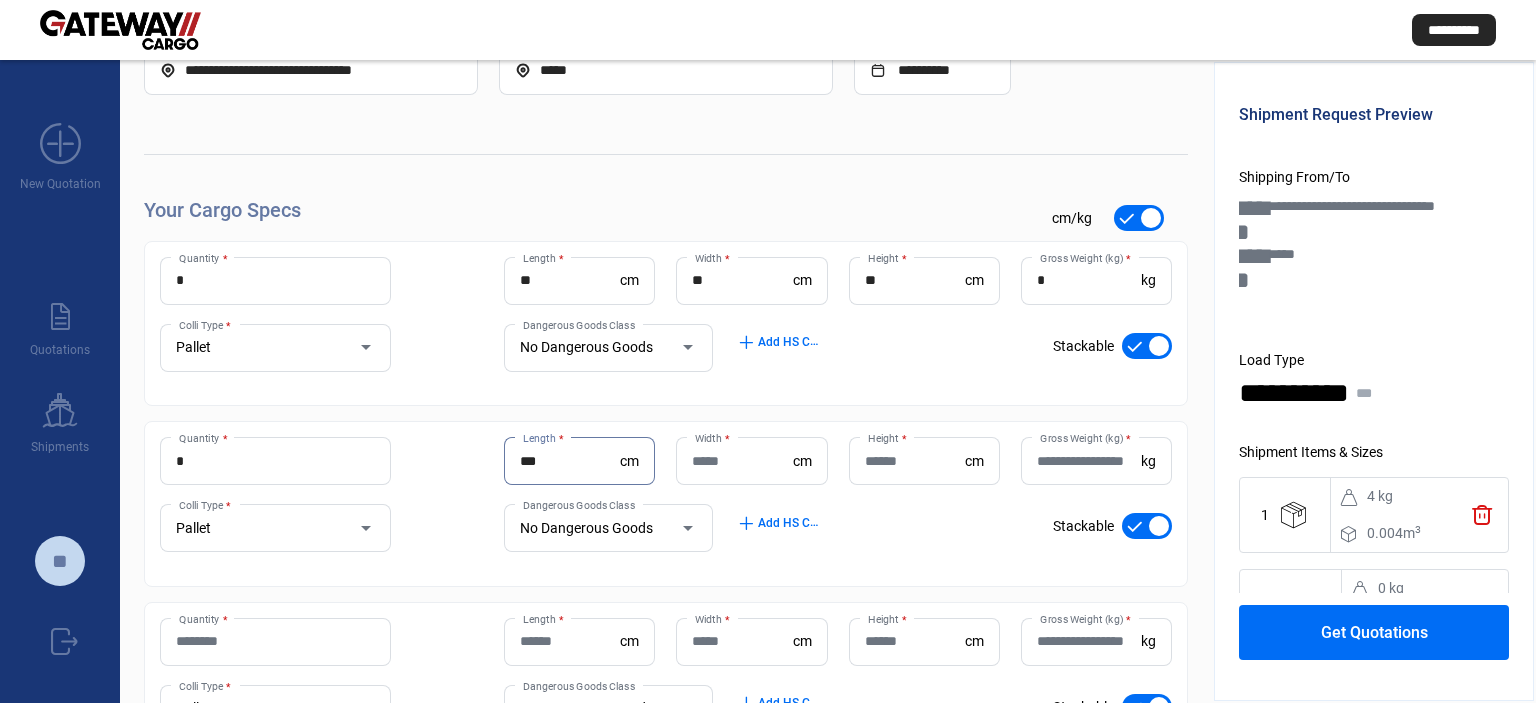 type on "***" 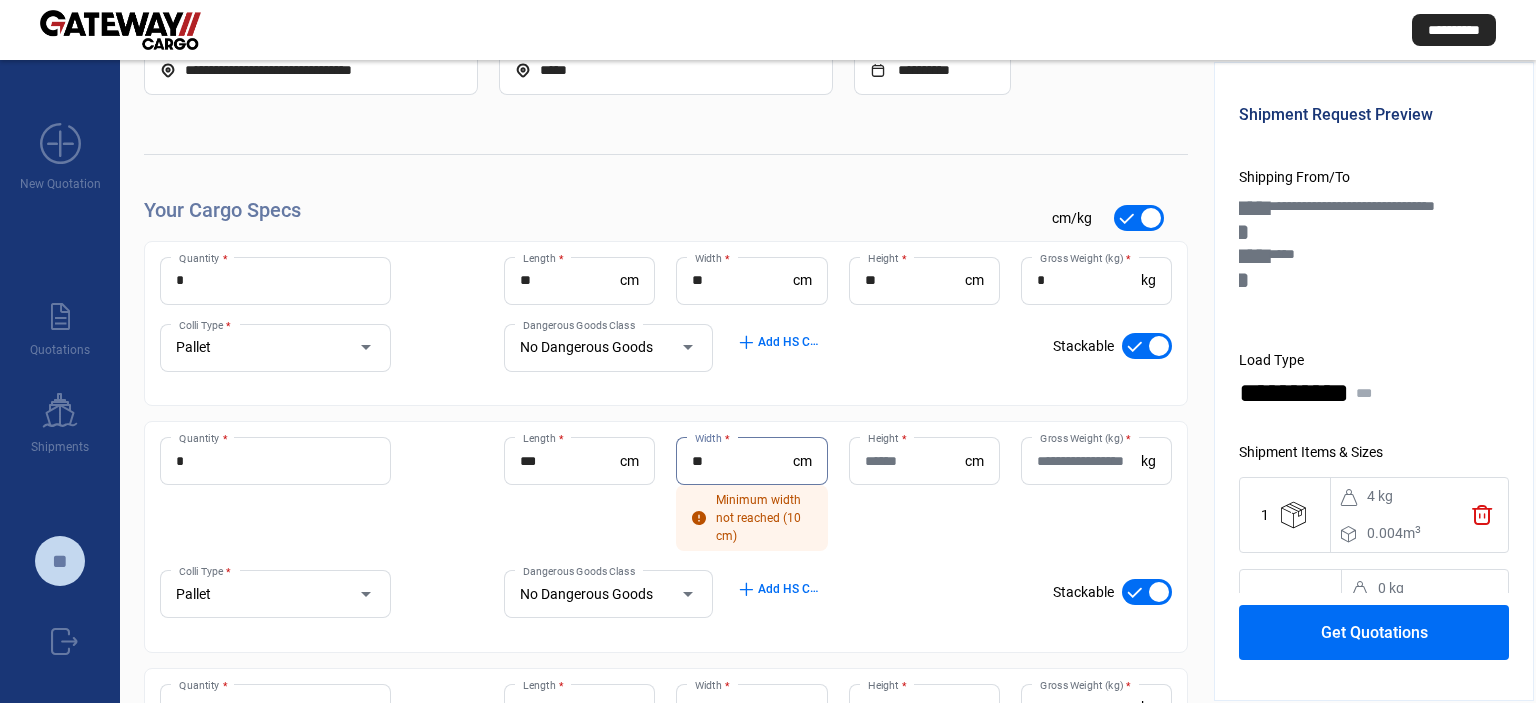 type on "**" 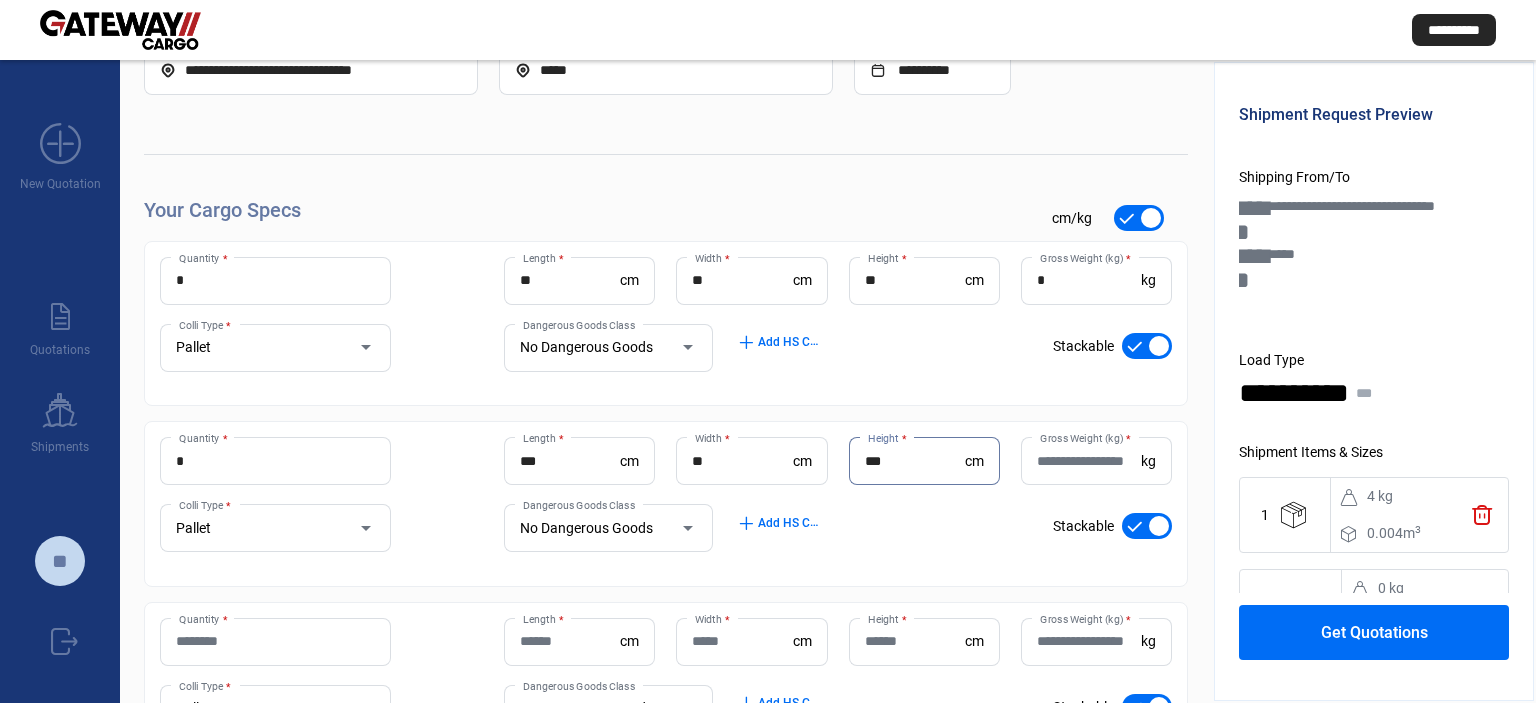 type on "***" 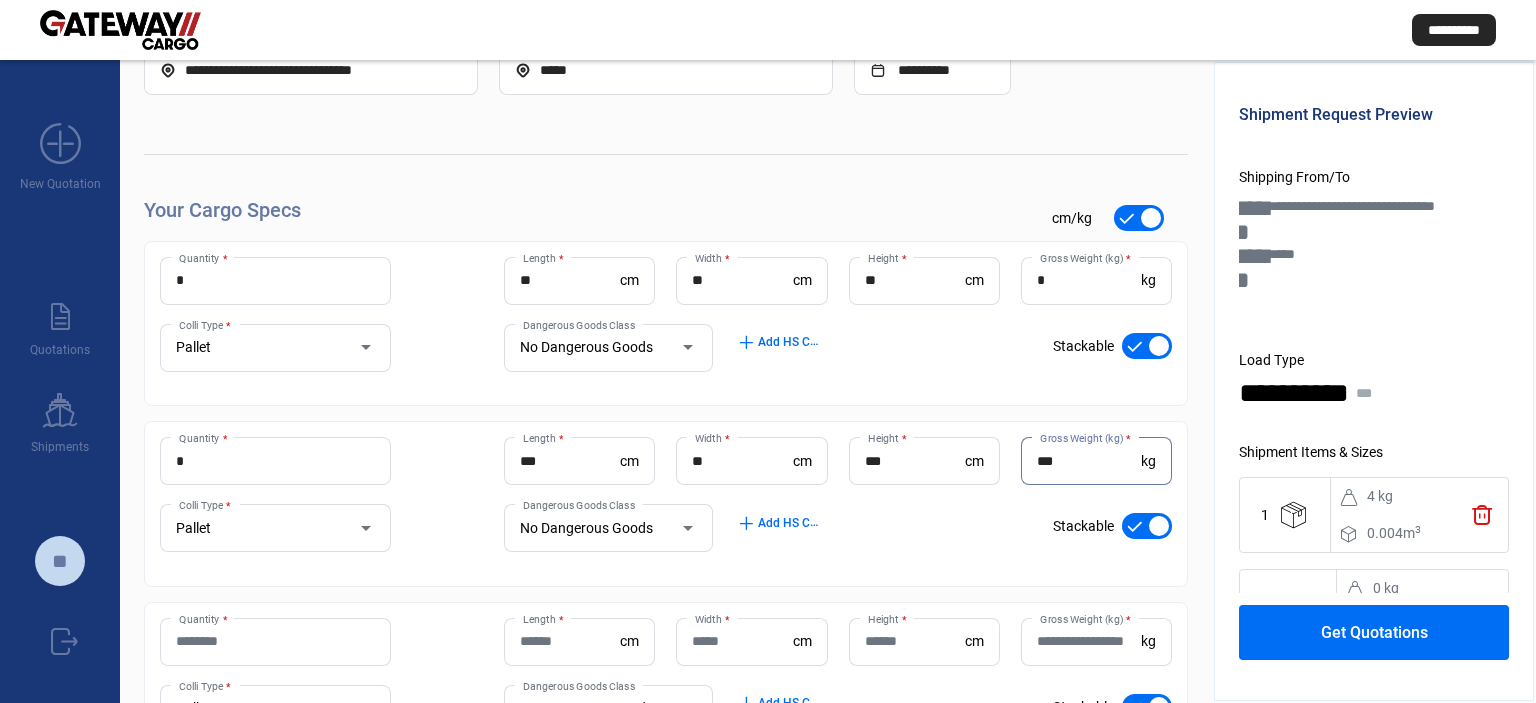 type on "***" 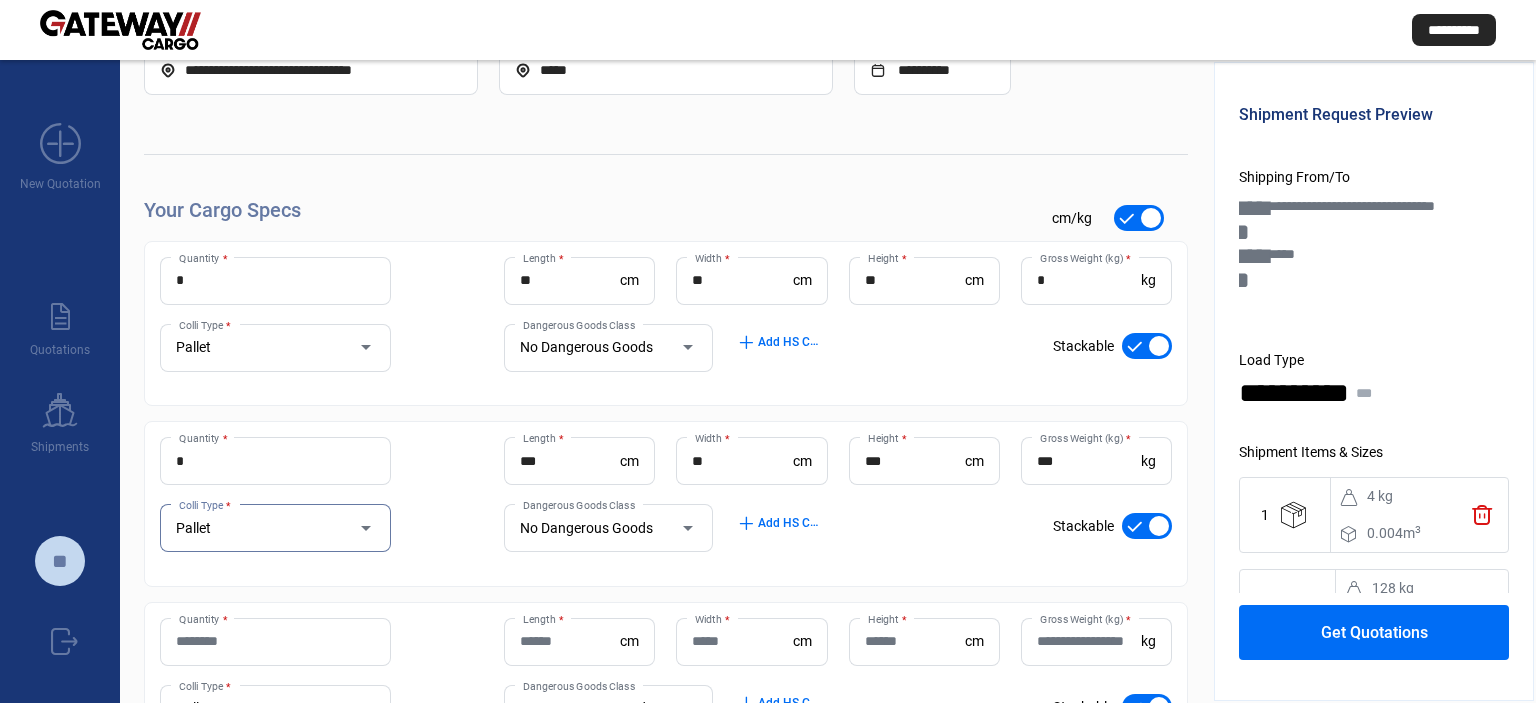 click on "Quantity *" at bounding box center [275, 641] 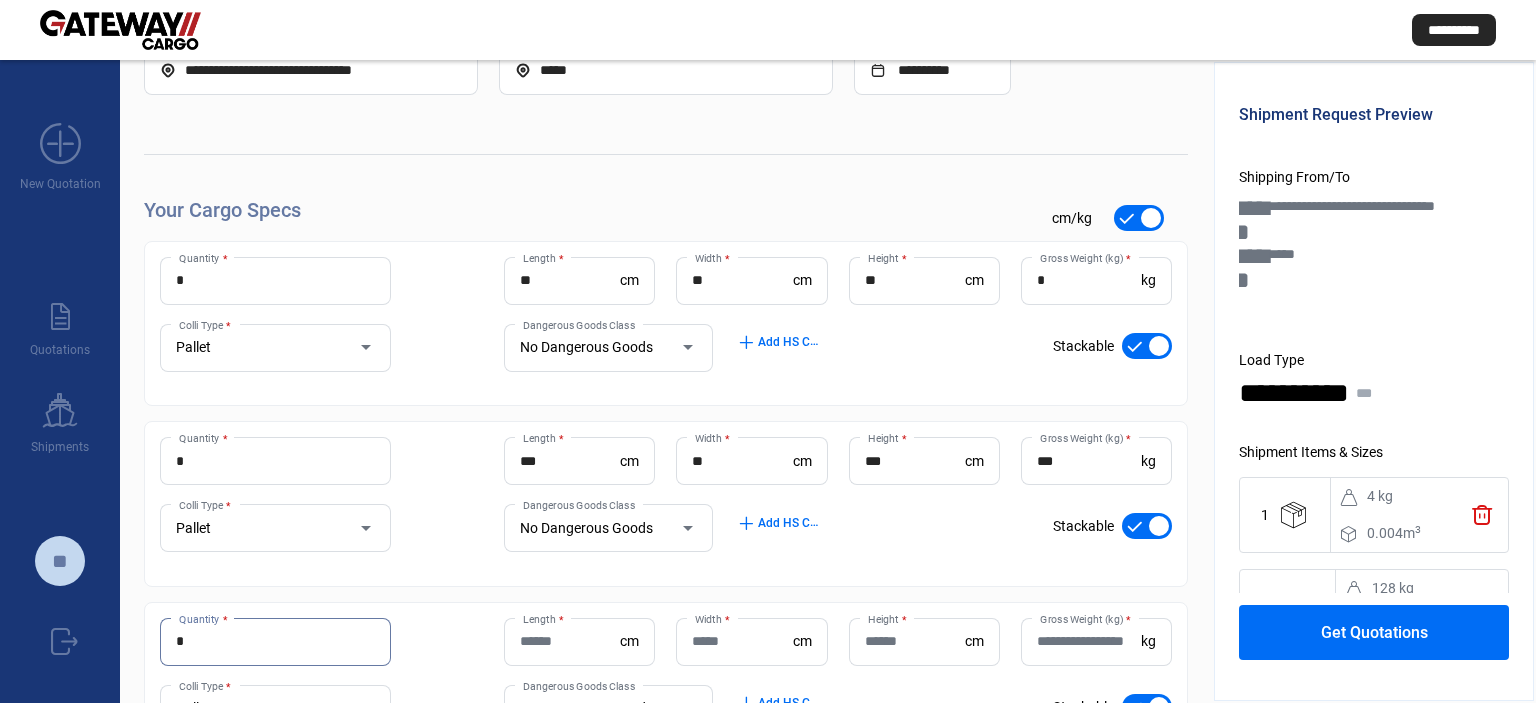 type on "*" 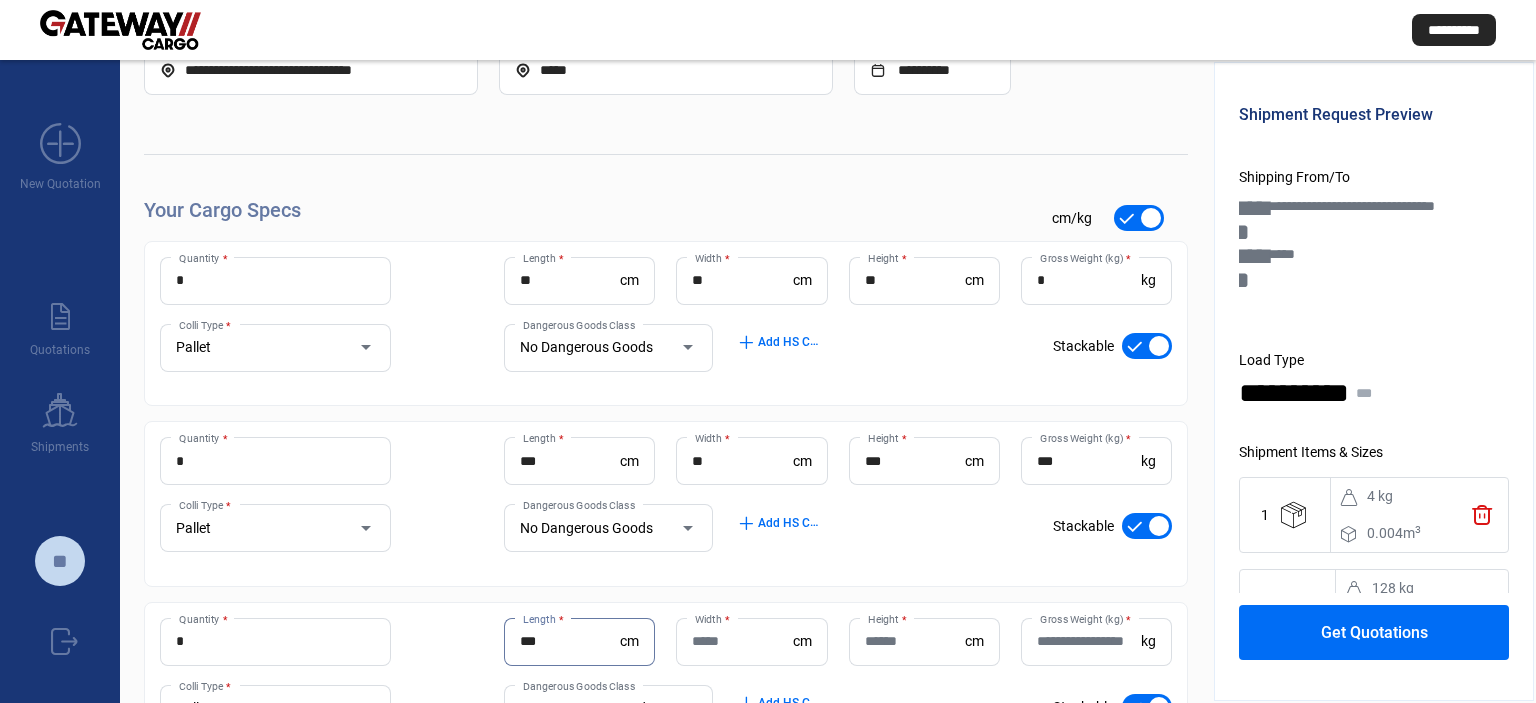 type on "***" 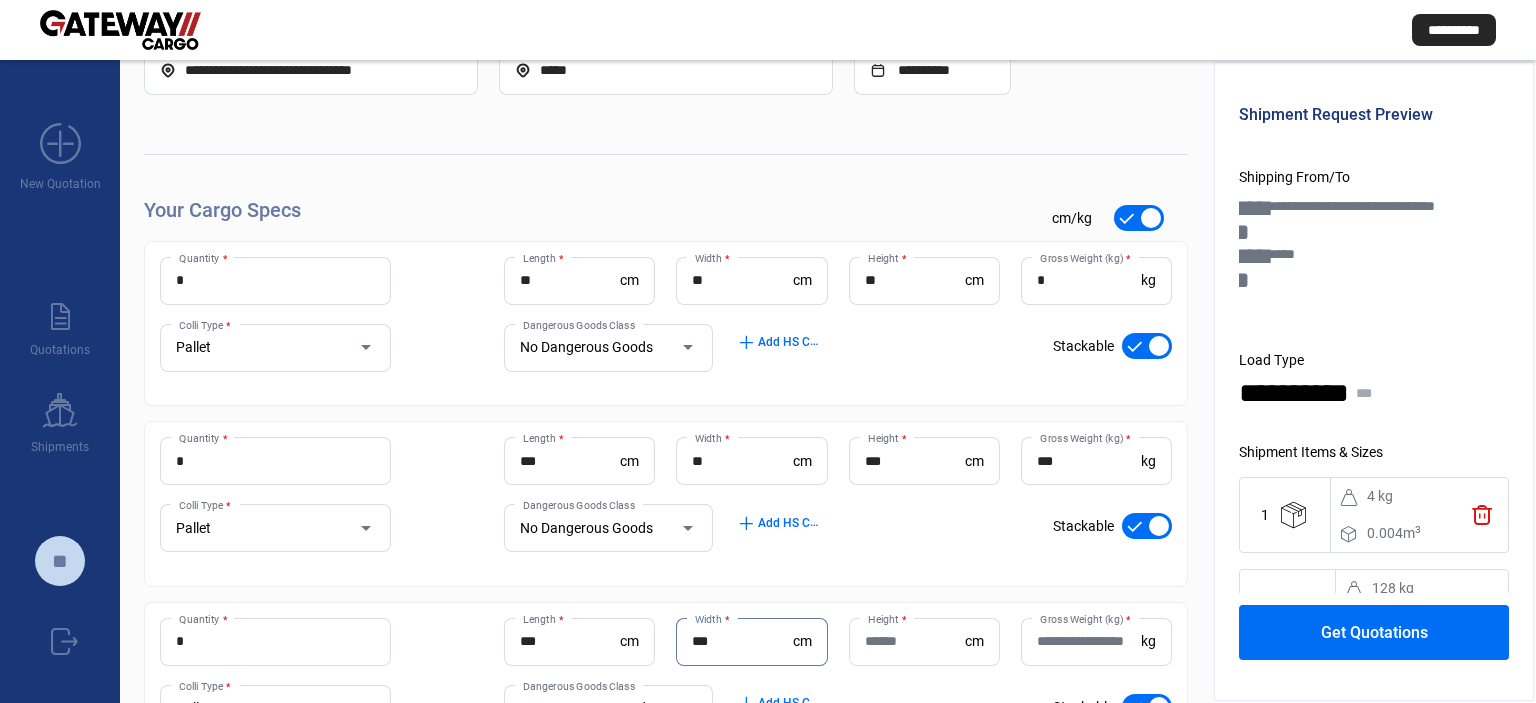 type on "***" 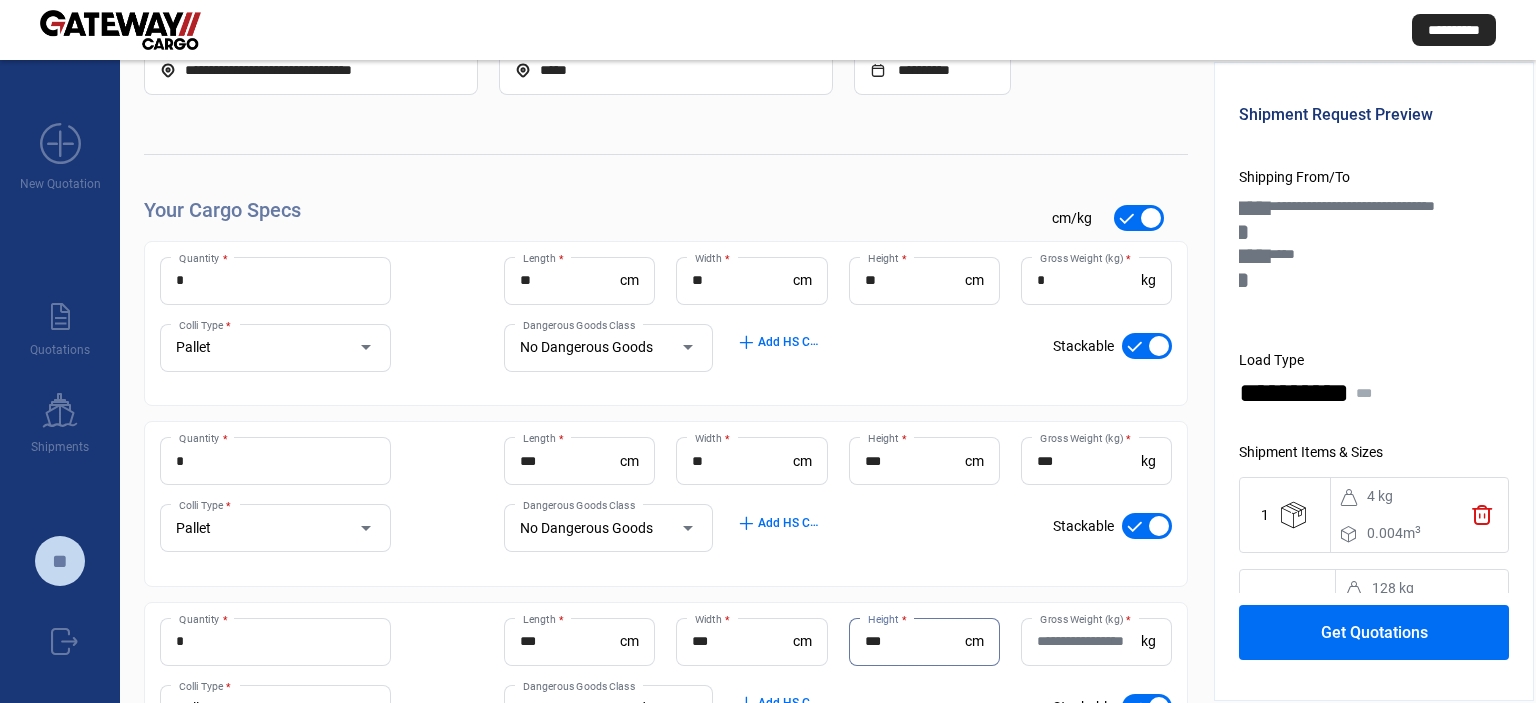 type on "***" 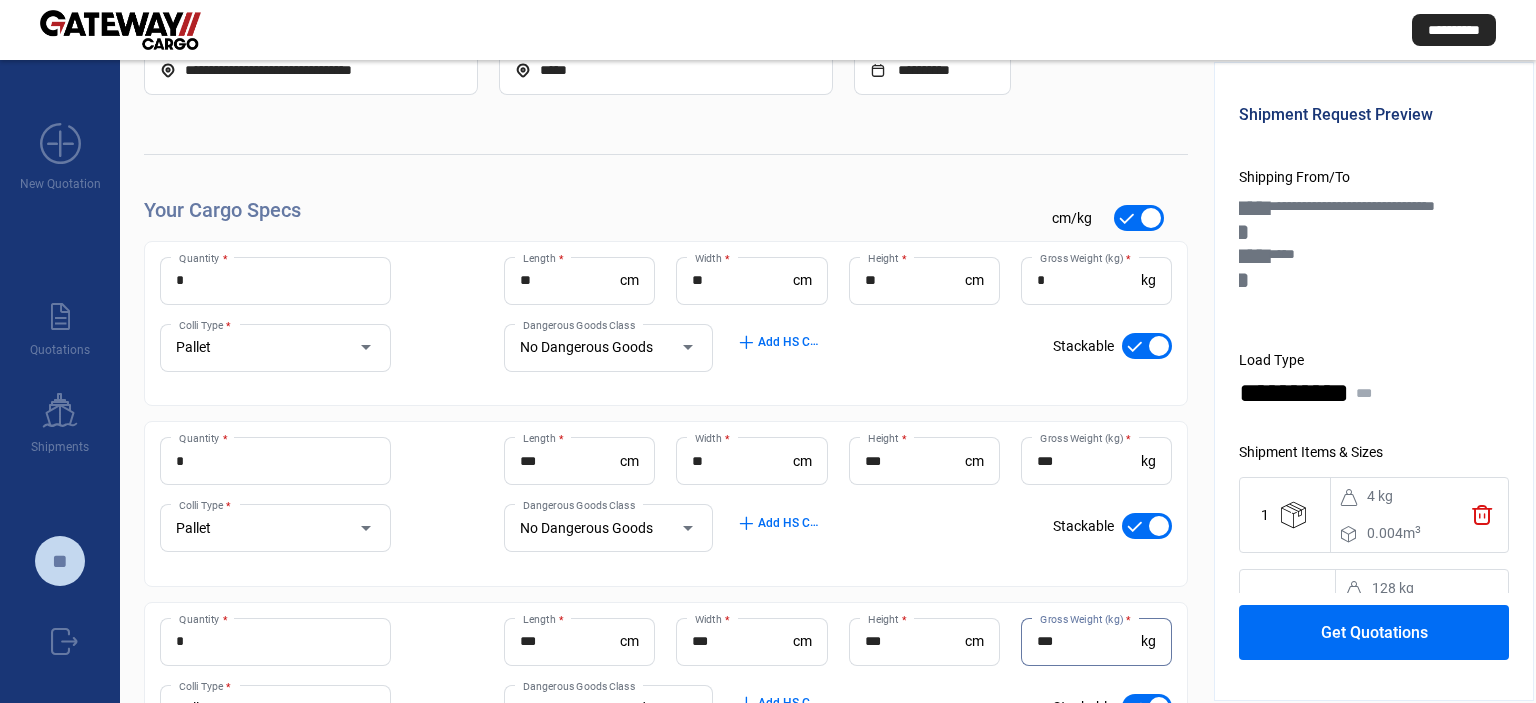 type on "***" 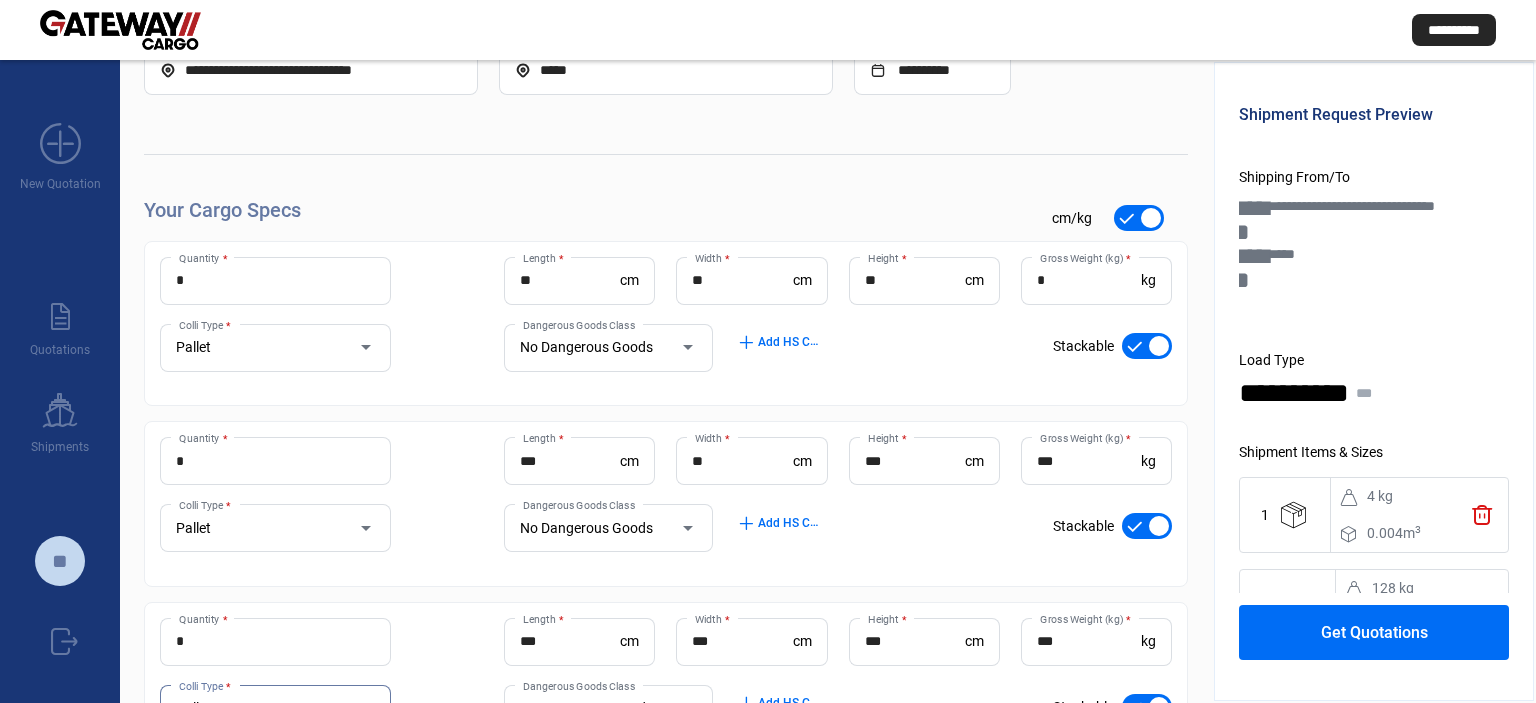 scroll, scrollTop: 300, scrollLeft: 0, axis: vertical 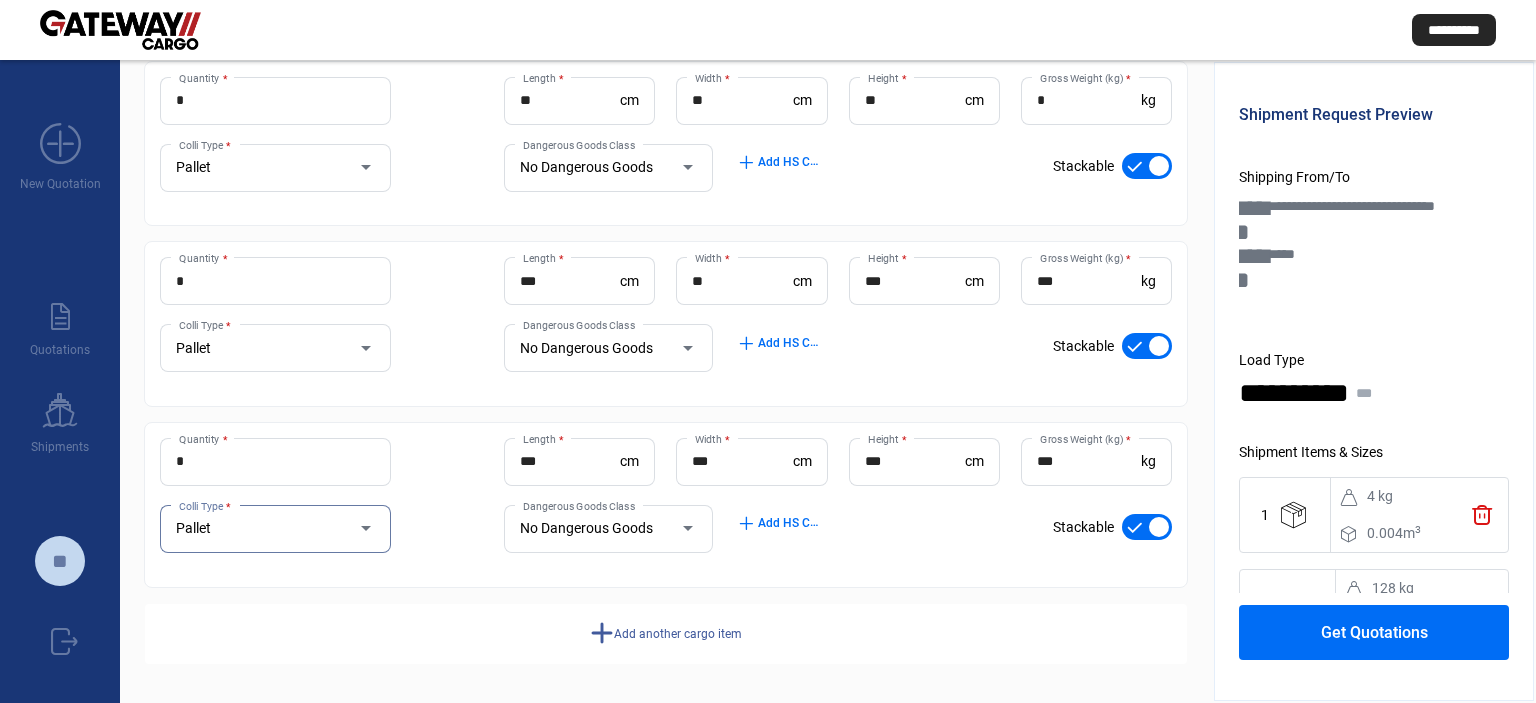 click on "Get Quotations" 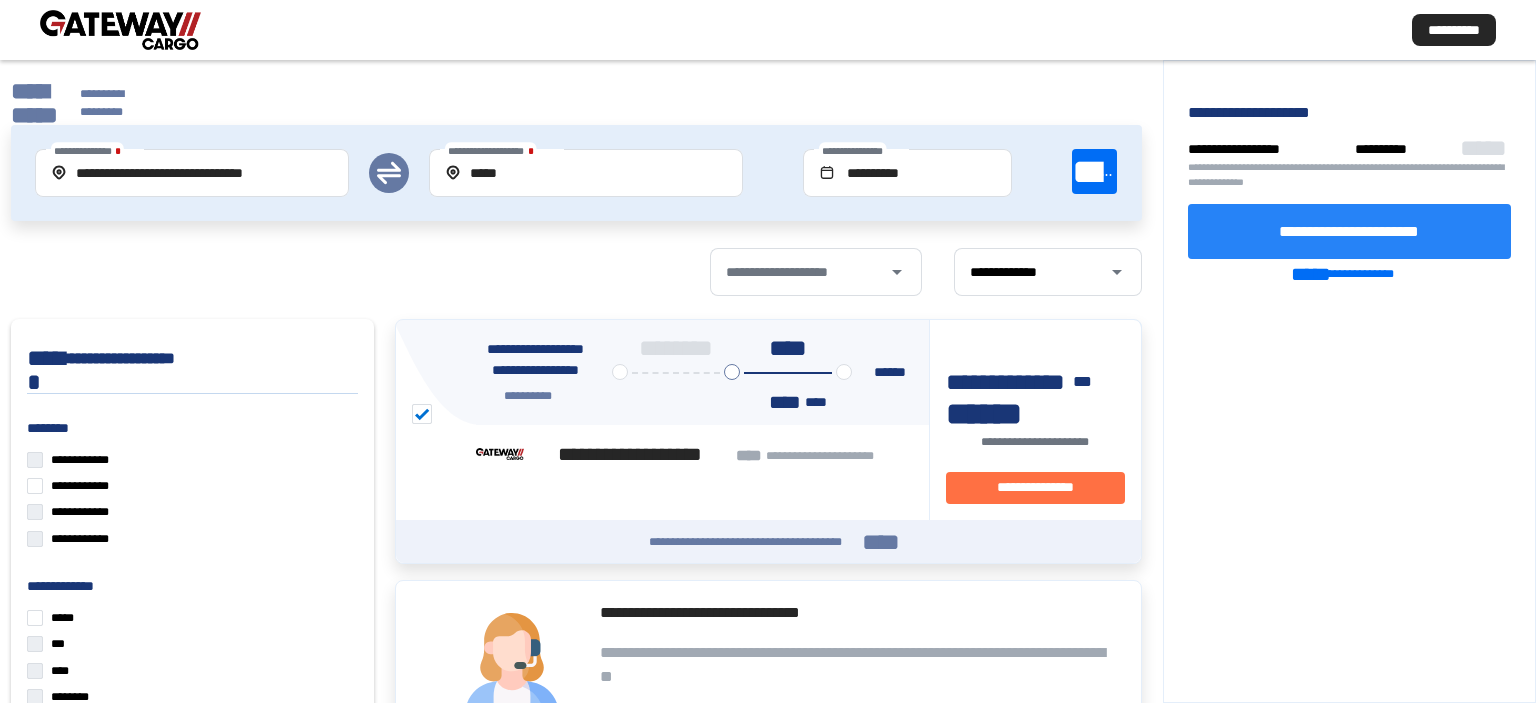 click on "**********" 